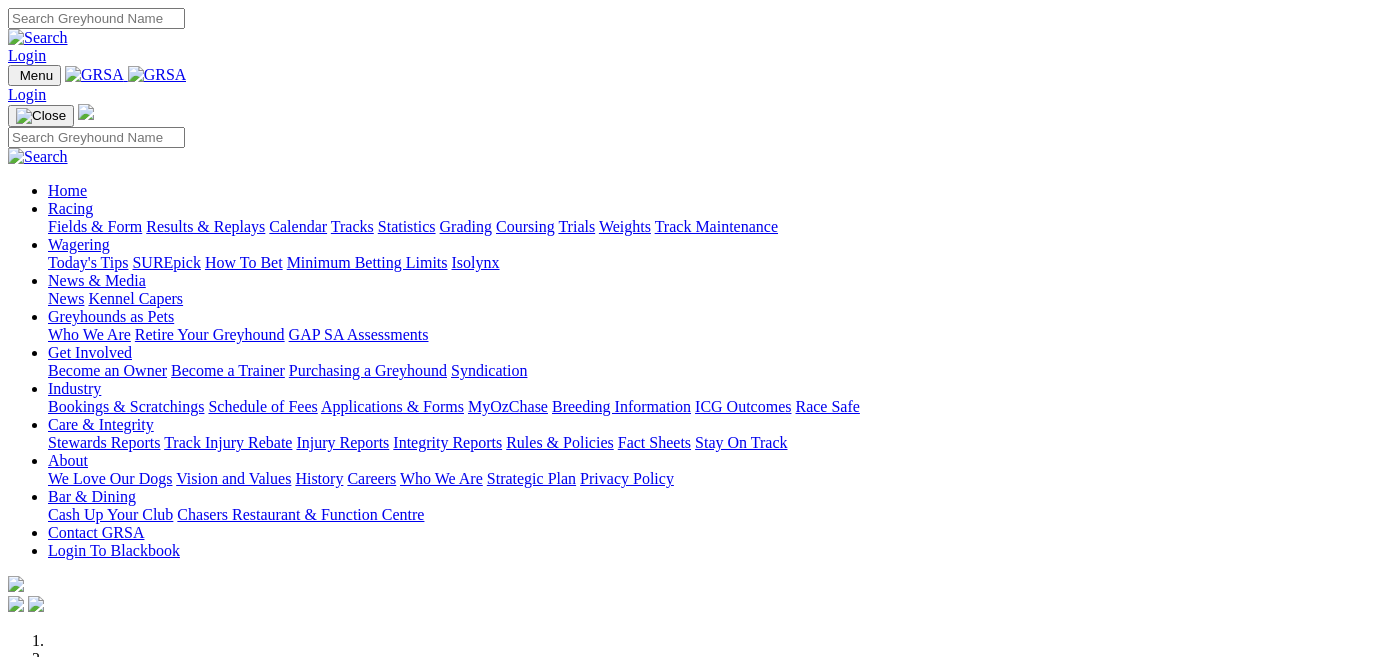 scroll, scrollTop: 0, scrollLeft: 0, axis: both 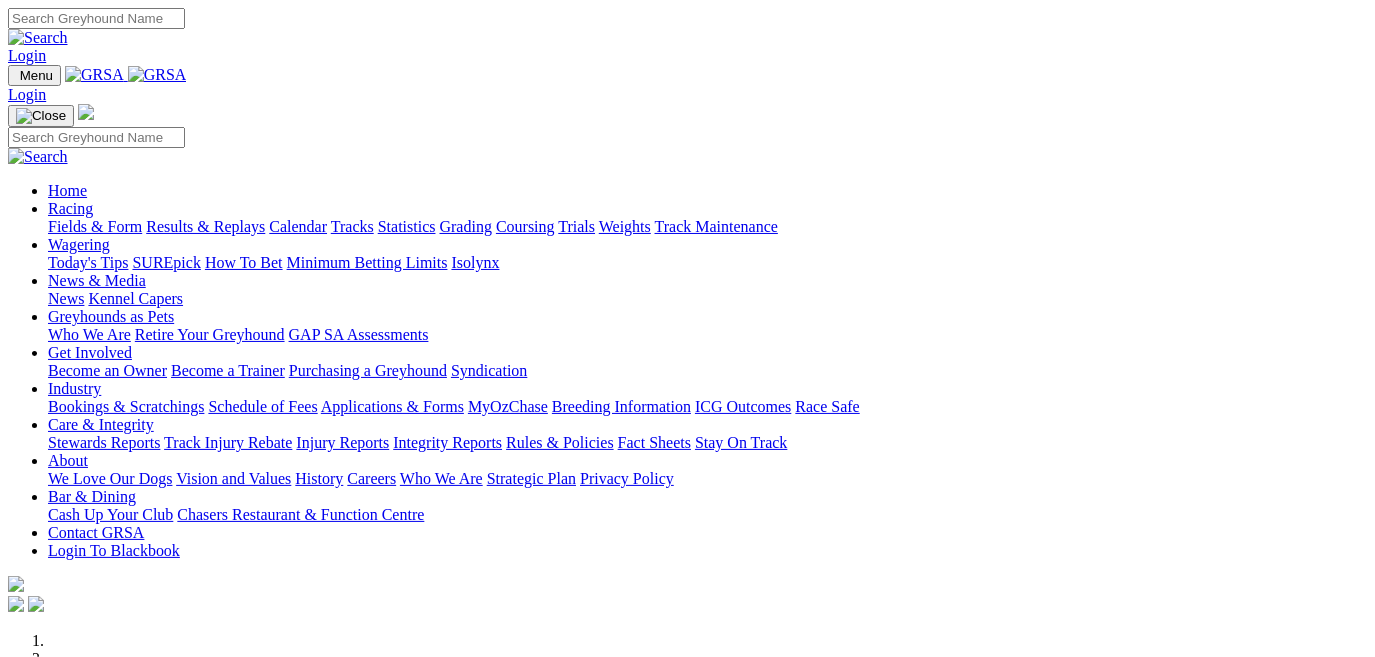 click on "Fields & Form" at bounding box center [95, 226] 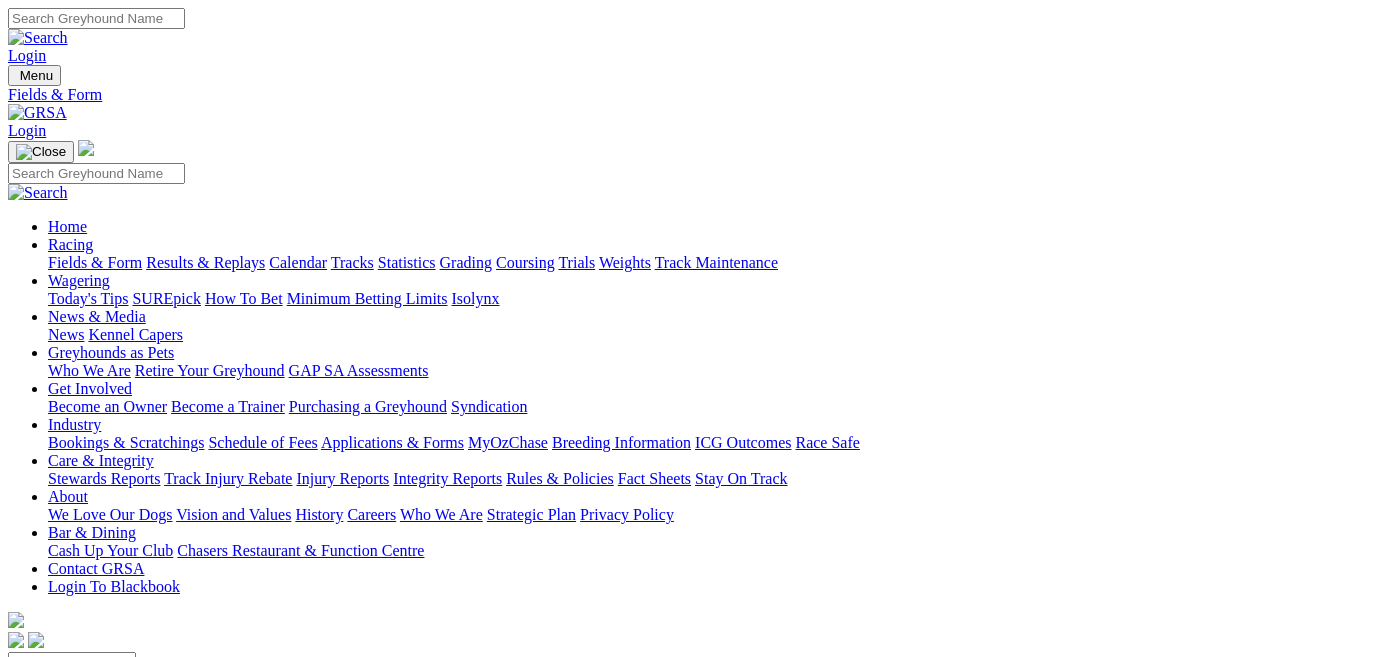 scroll, scrollTop: 181, scrollLeft: 0, axis: vertical 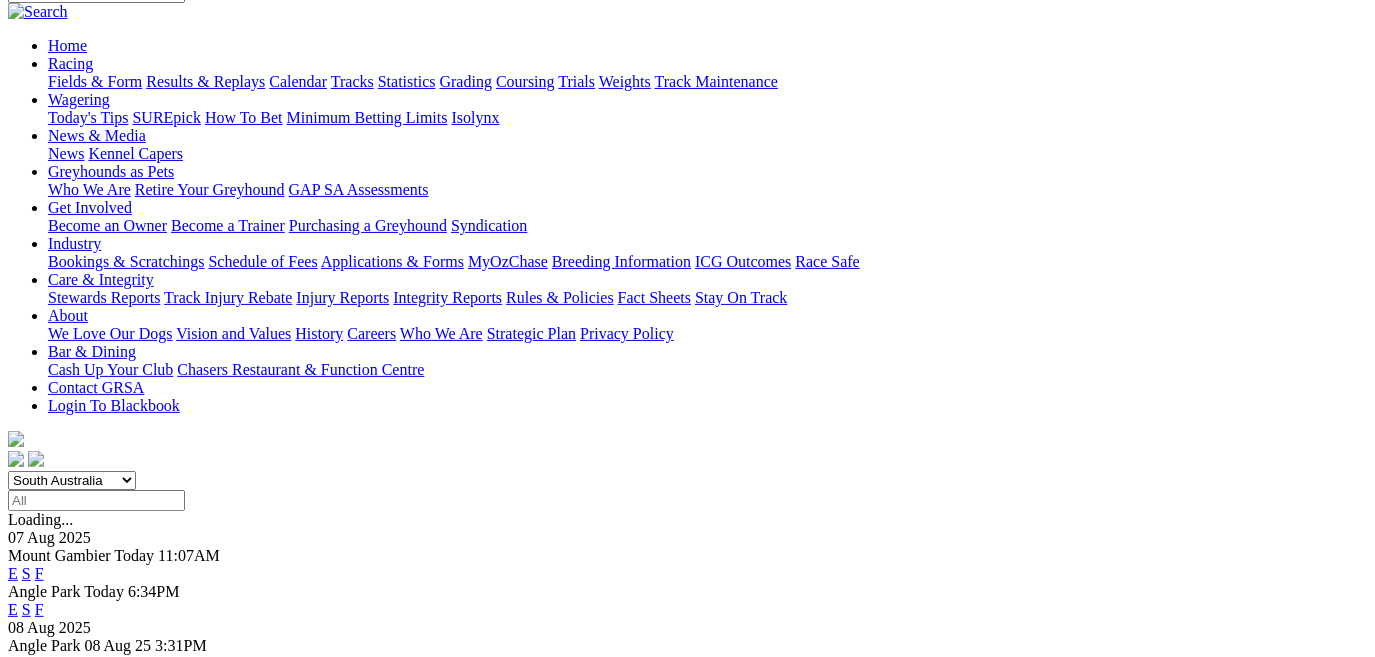 click on "E" at bounding box center [13, 609] 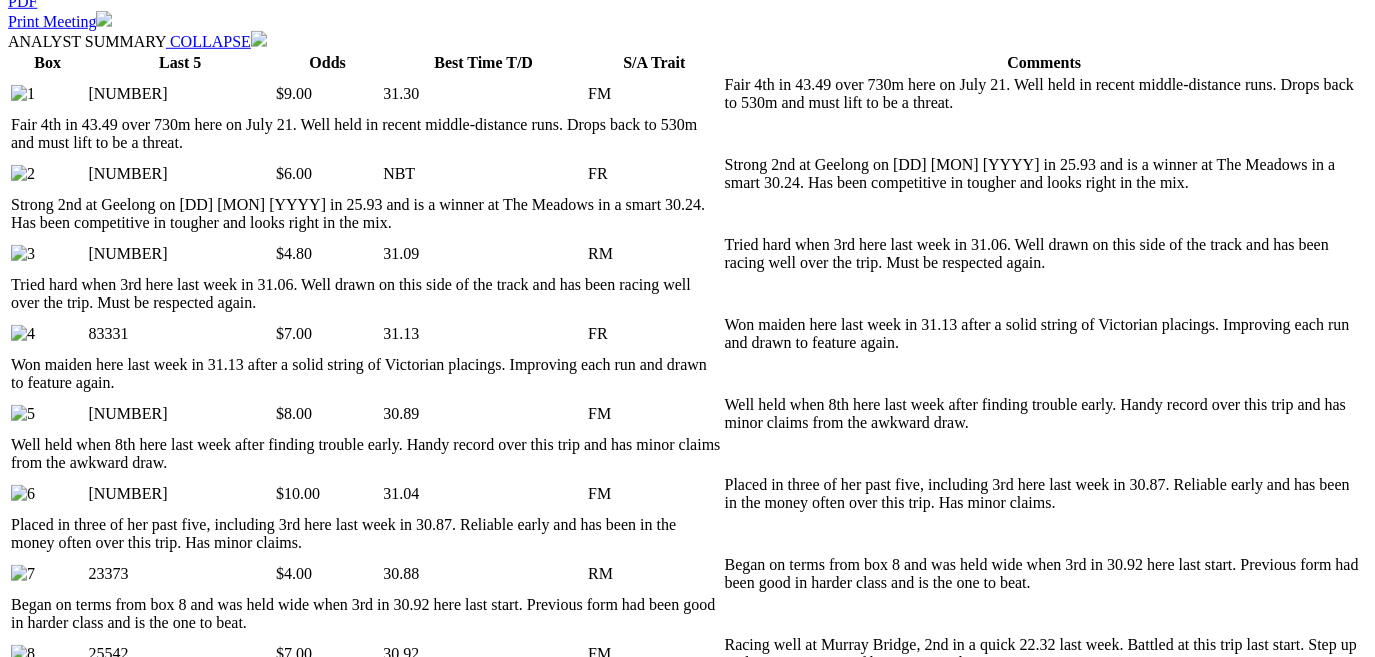 scroll, scrollTop: 1090, scrollLeft: 0, axis: vertical 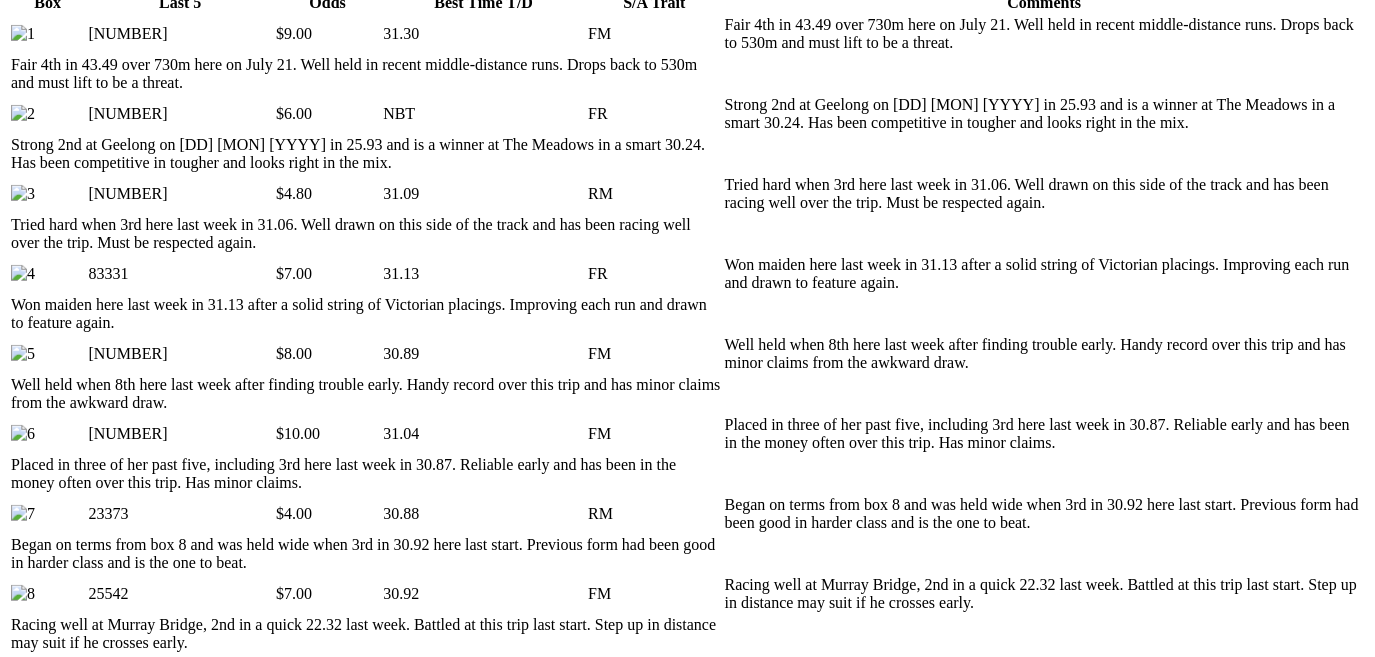 click on "OREGON JANET (6)" at bounding box center (173, 2405) 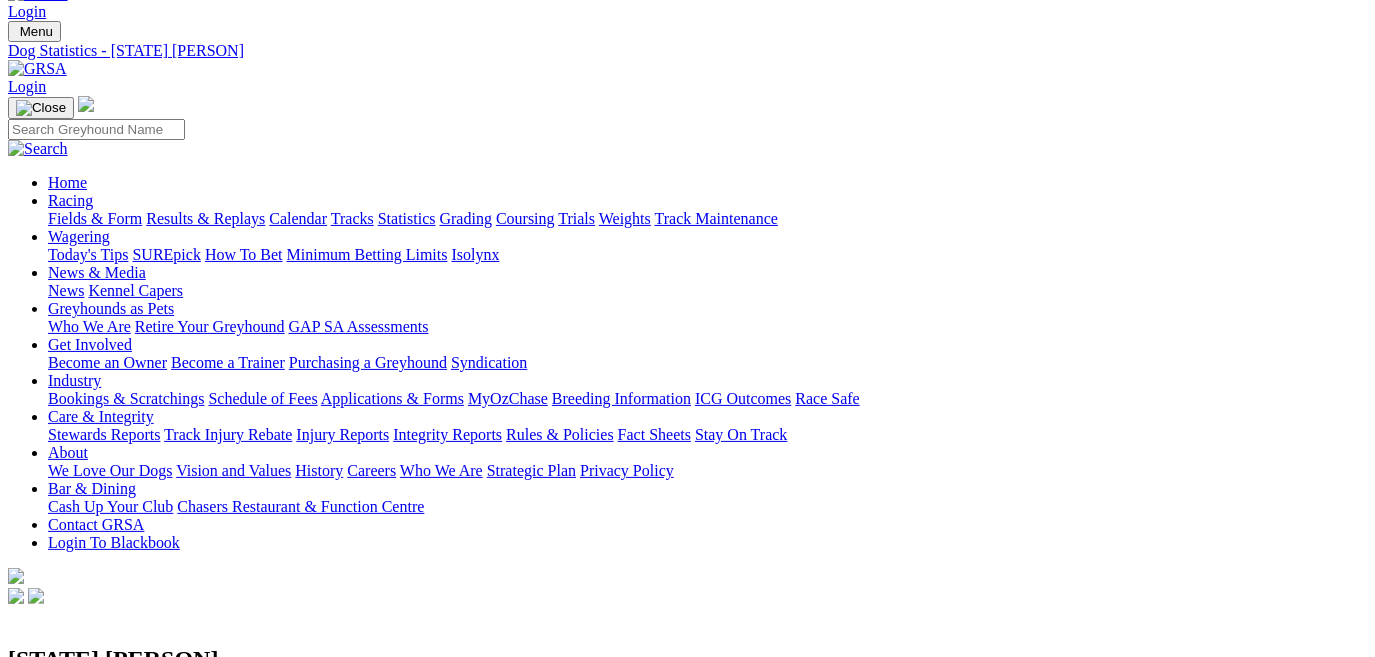 scroll, scrollTop: 0, scrollLeft: 0, axis: both 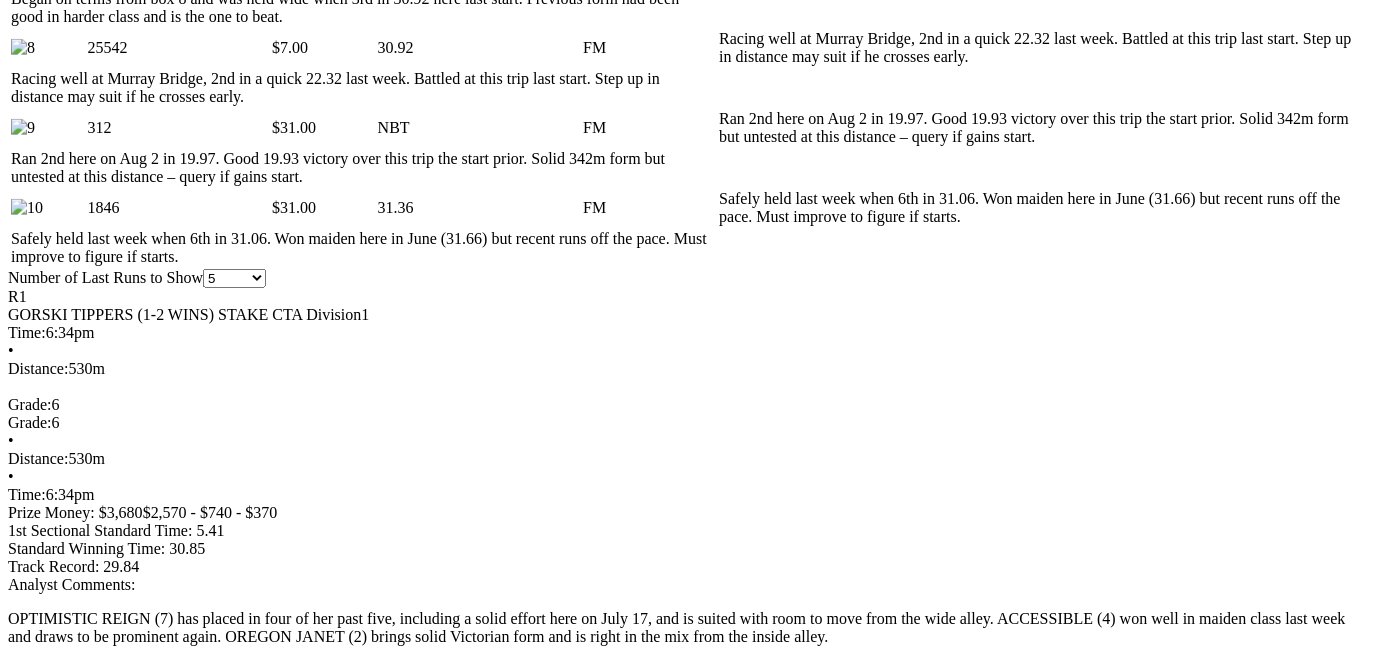click at bounding box center (958, 3055) 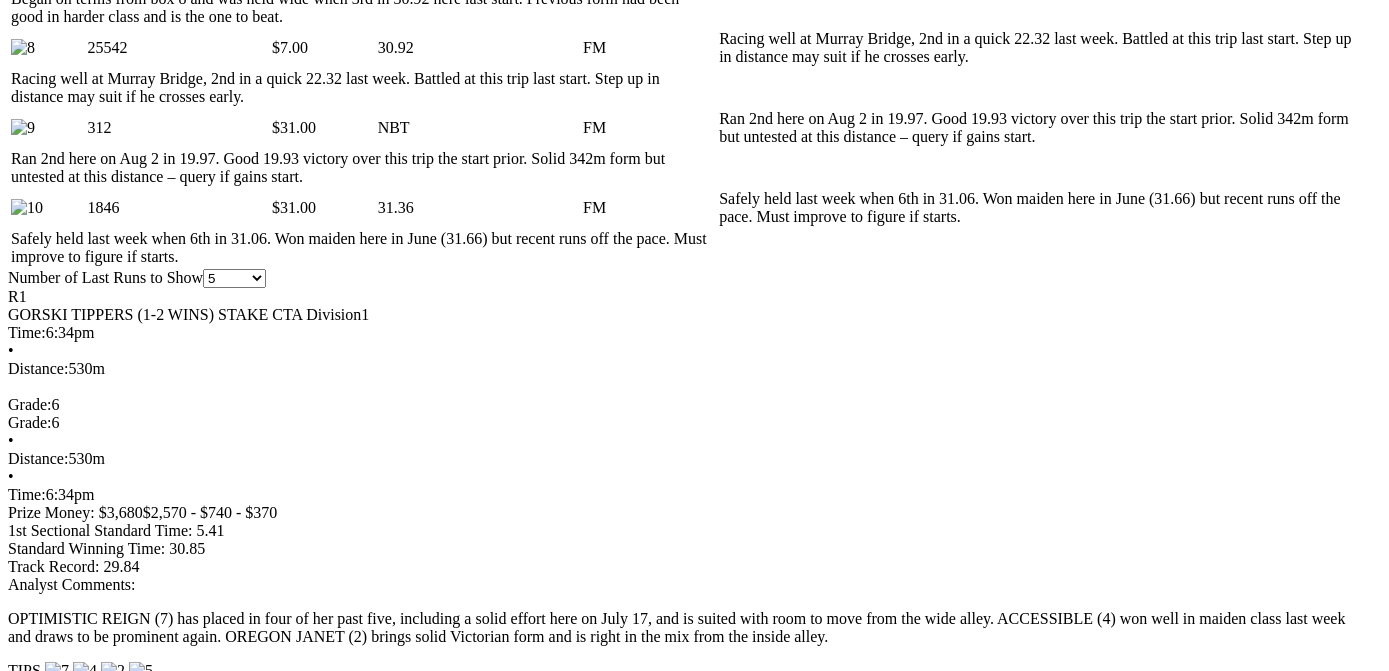 click at bounding box center (16, 33417) 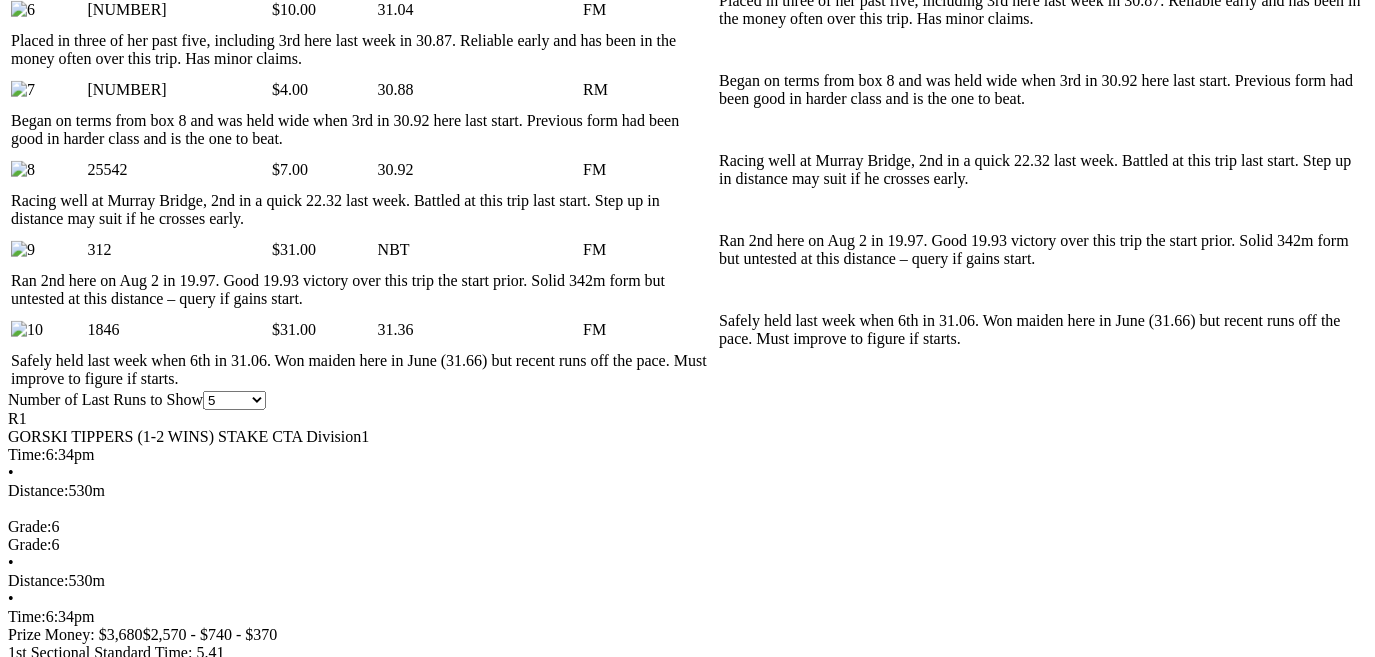 scroll, scrollTop: 1545, scrollLeft: 0, axis: vertical 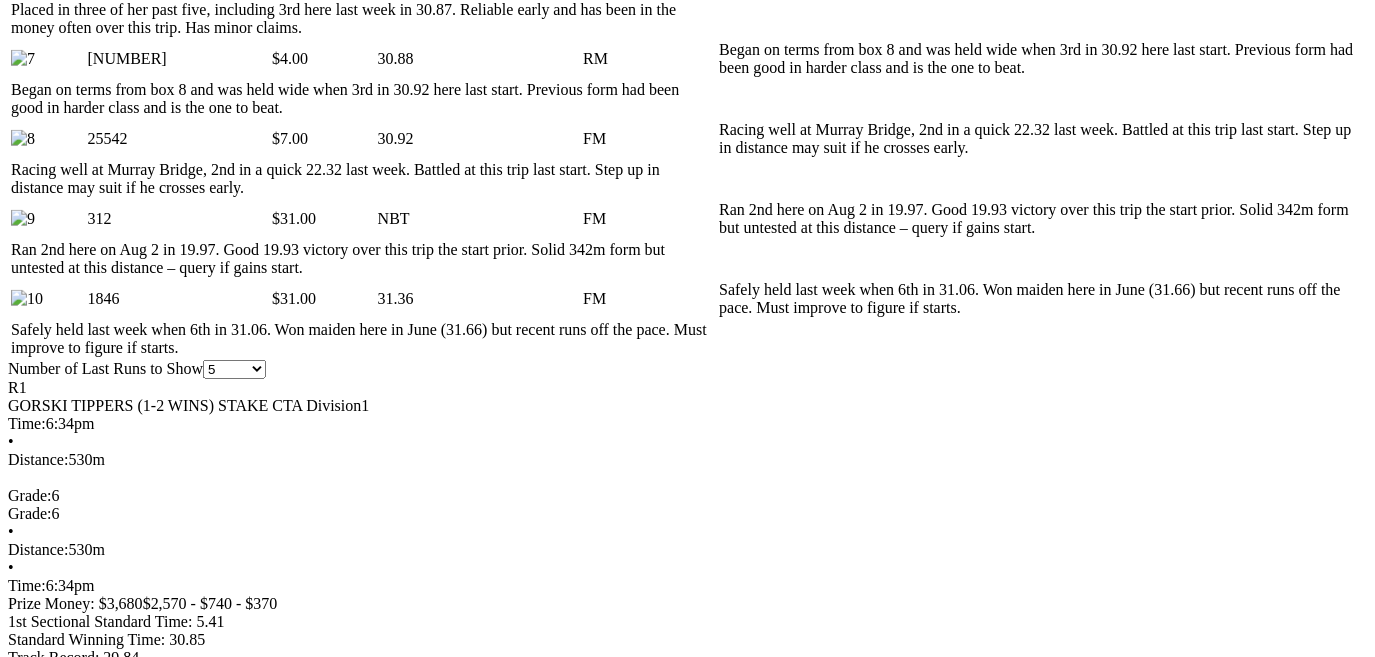 click at bounding box center [958, 3146] 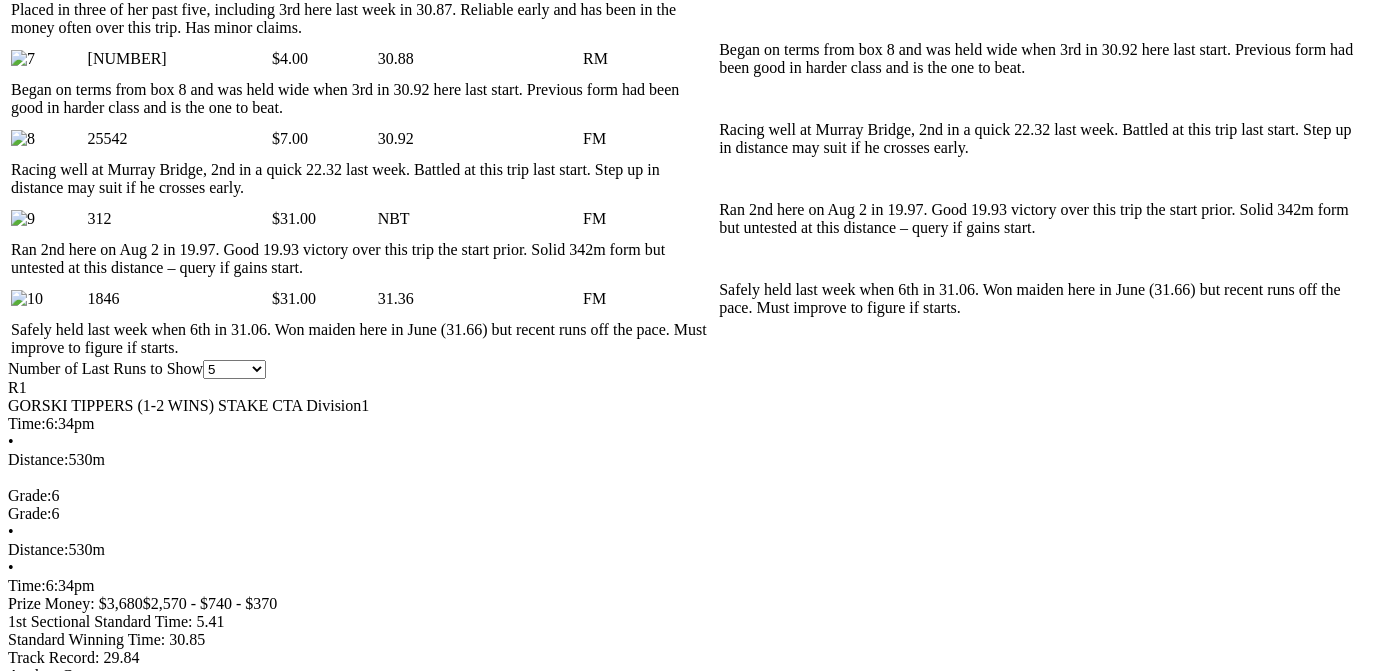 click at bounding box center (16, 33508) 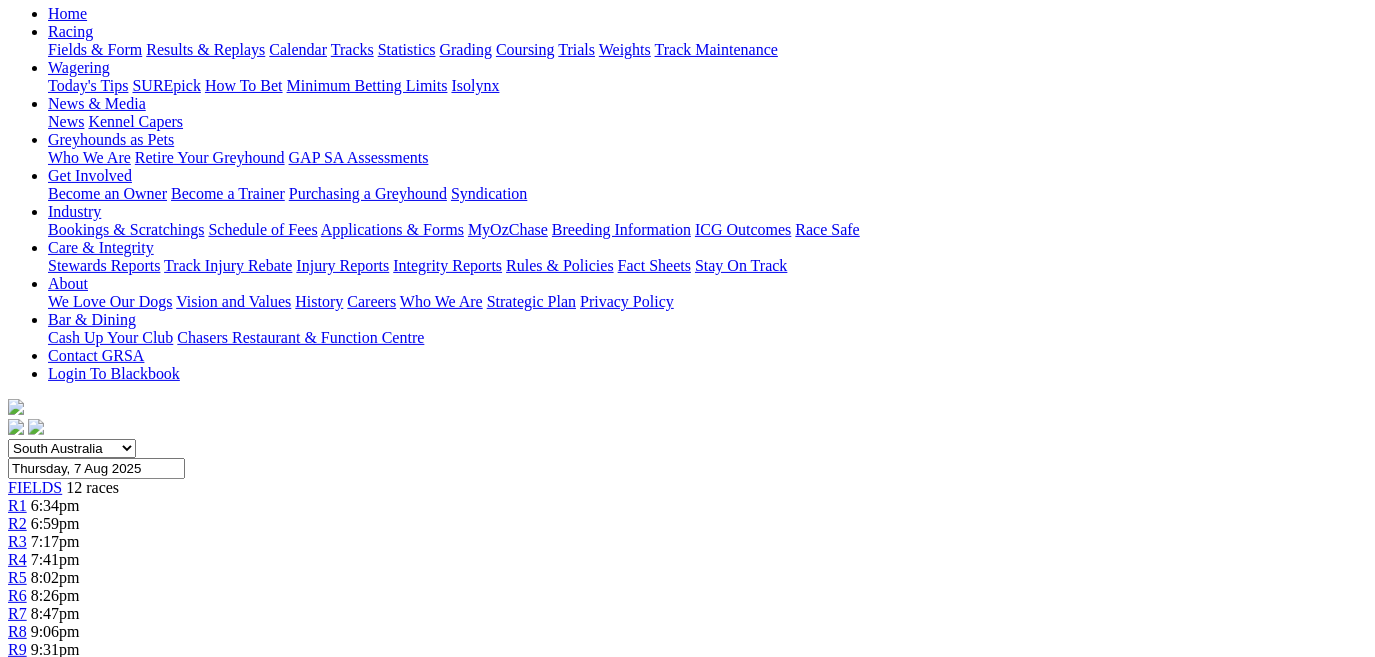 scroll, scrollTop: 181, scrollLeft: 0, axis: vertical 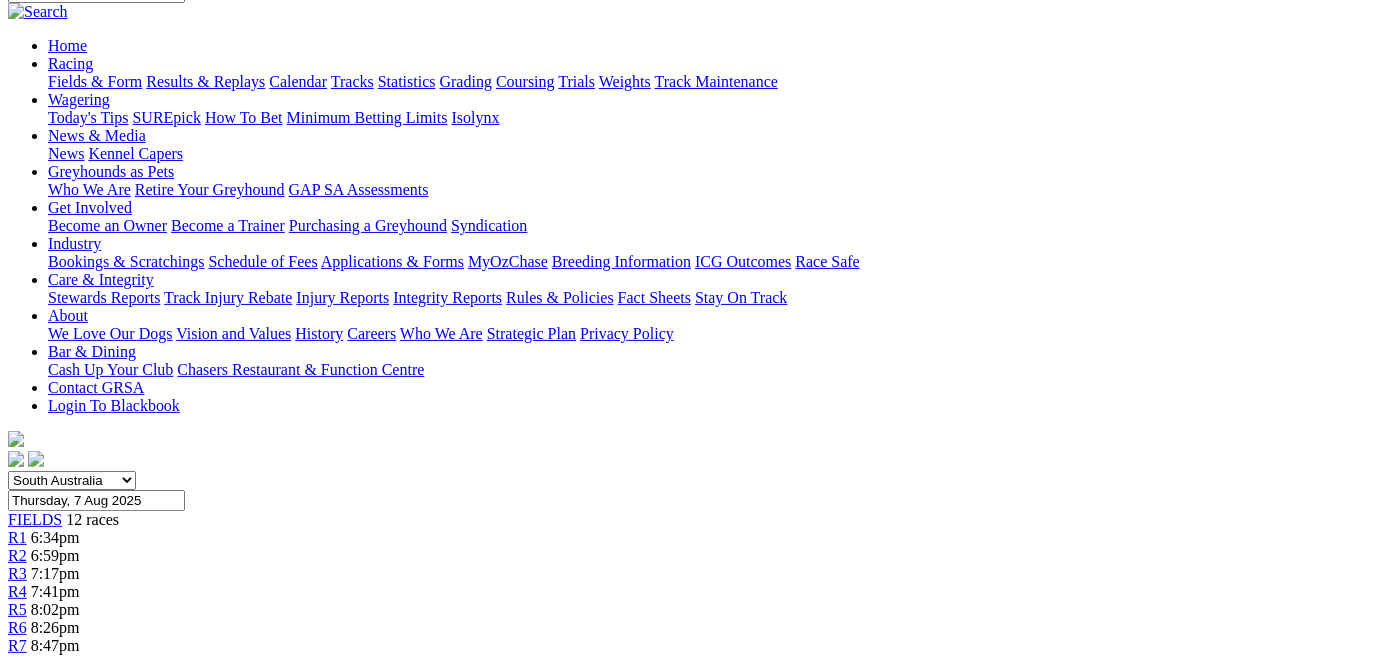 click on "R2" at bounding box center (17, 555) 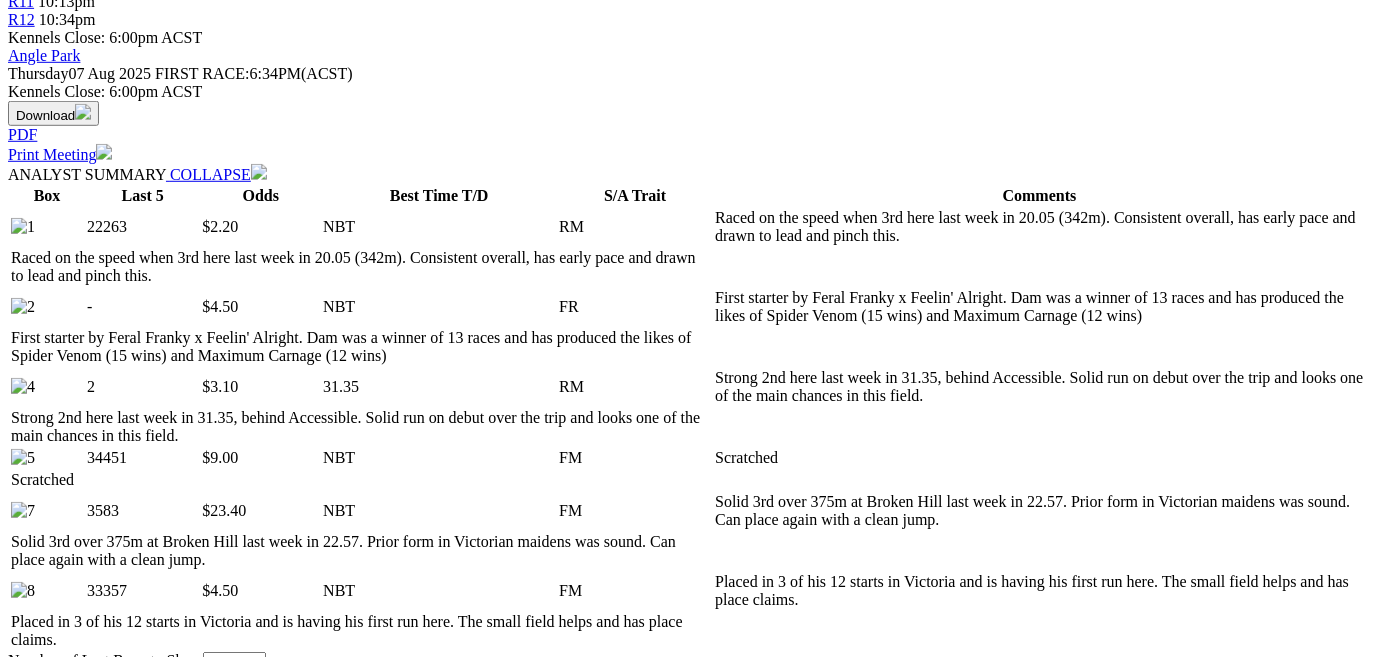 scroll, scrollTop: 909, scrollLeft: 0, axis: vertical 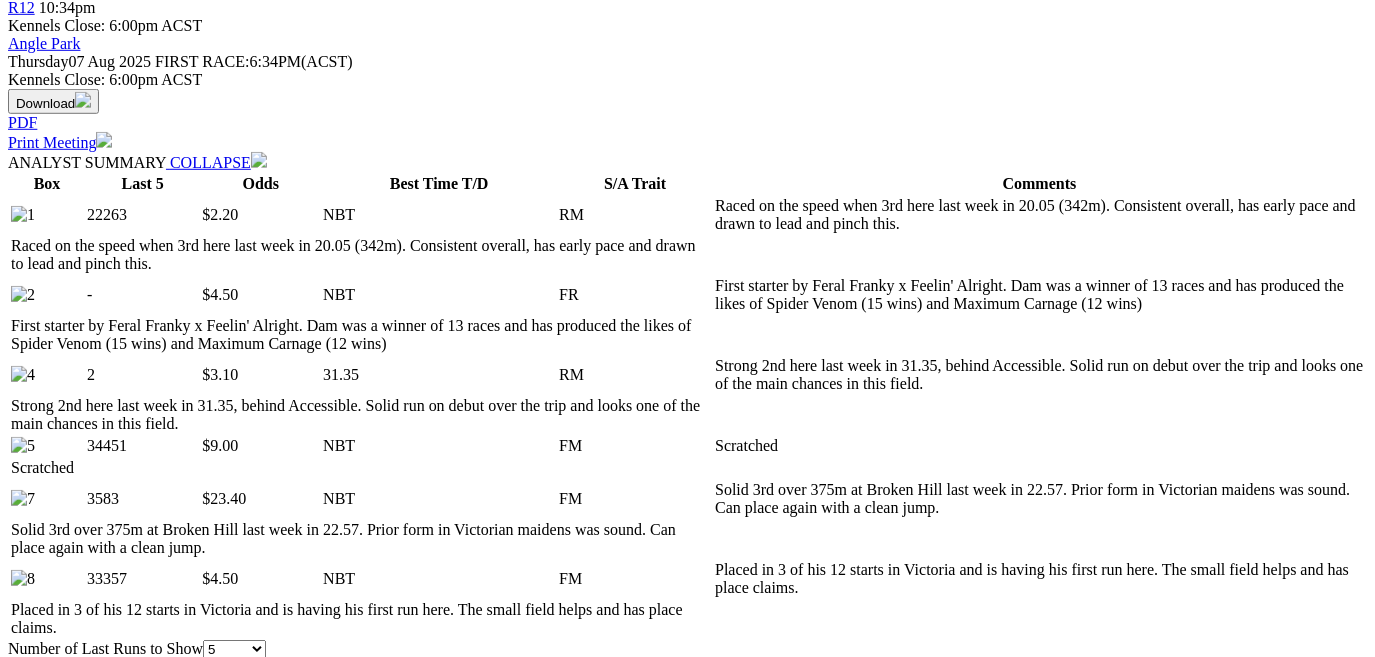 click on "ASTON DEUTZ (M)" at bounding box center [116, 1225] 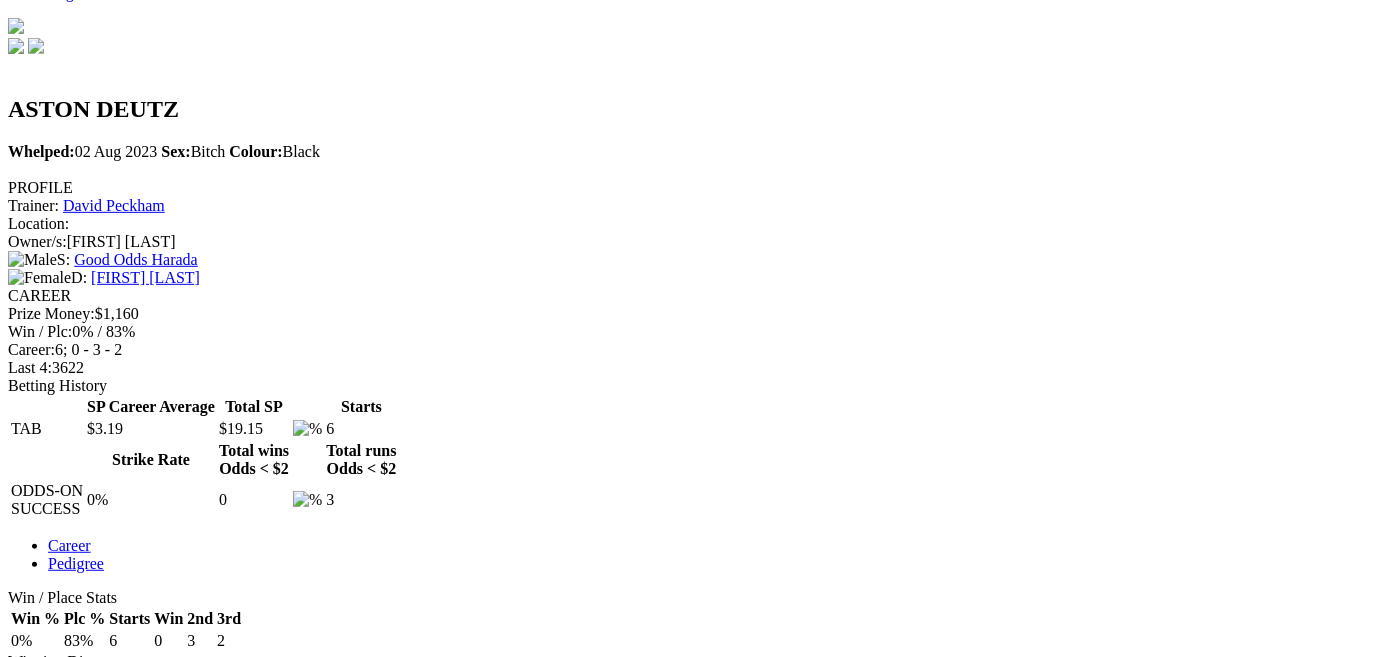 scroll, scrollTop: 636, scrollLeft: 0, axis: vertical 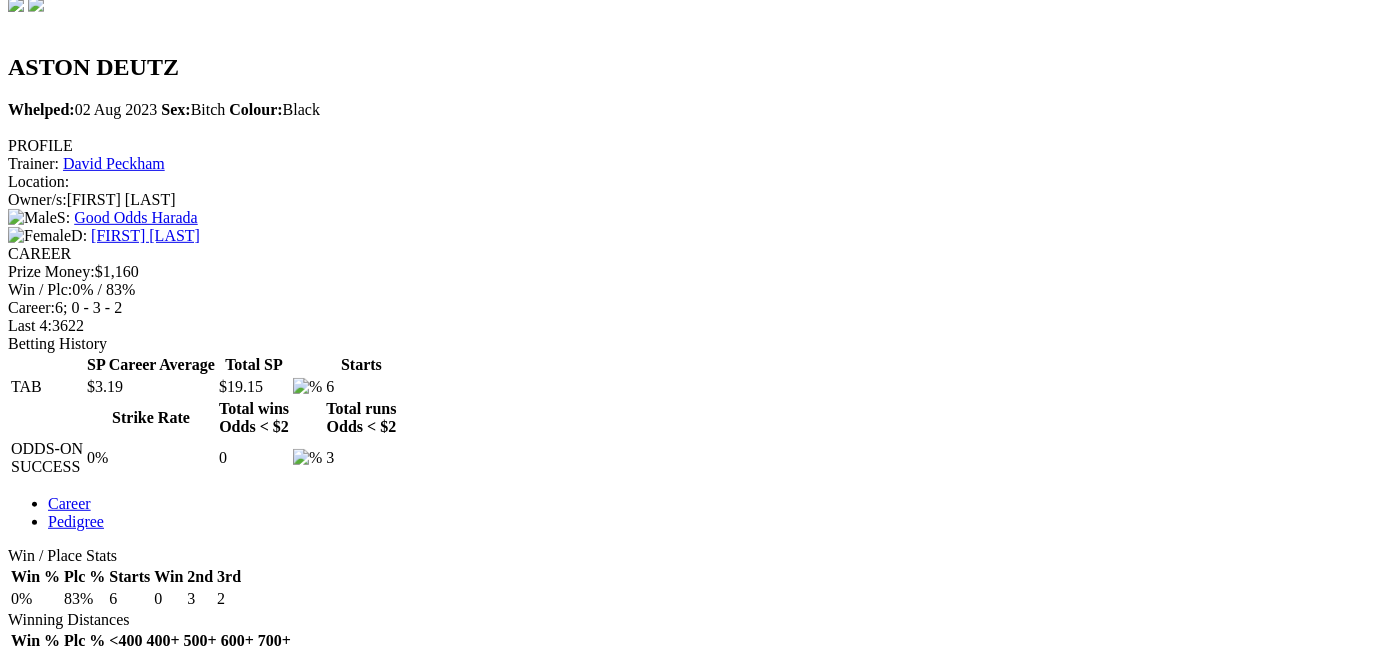 click at bounding box center (885, 989) 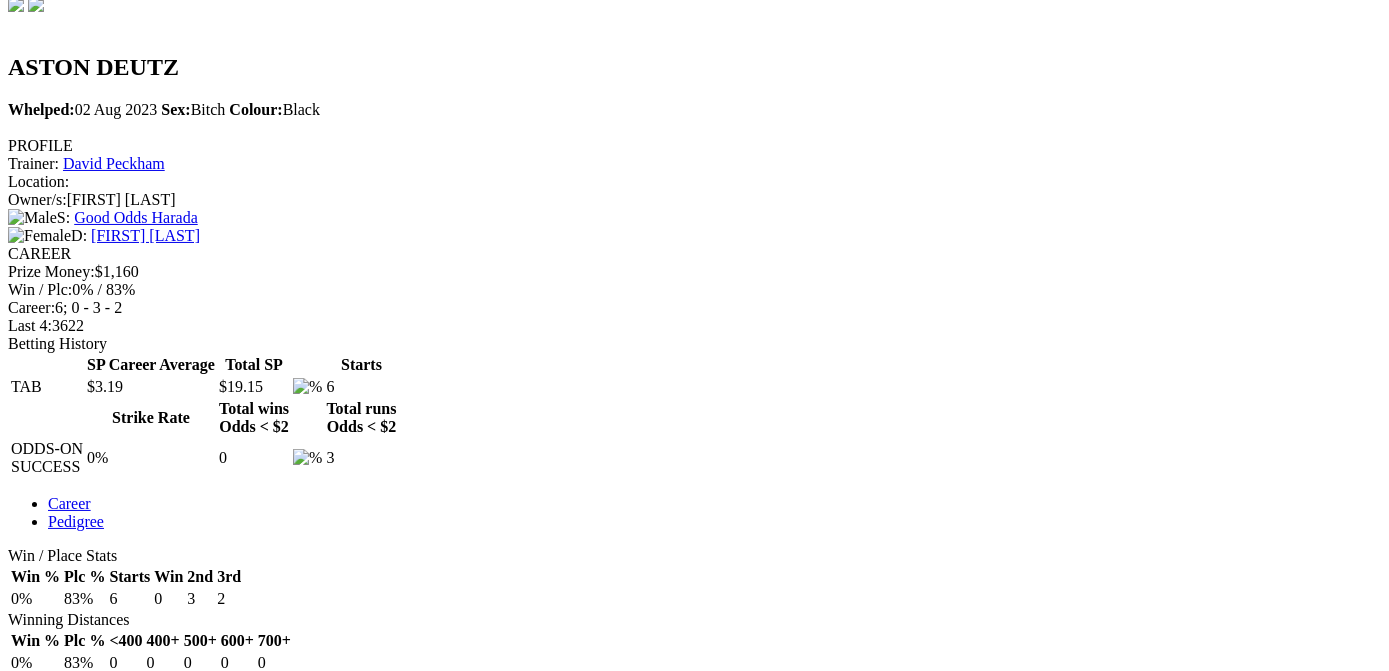 click at bounding box center (16, 4142) 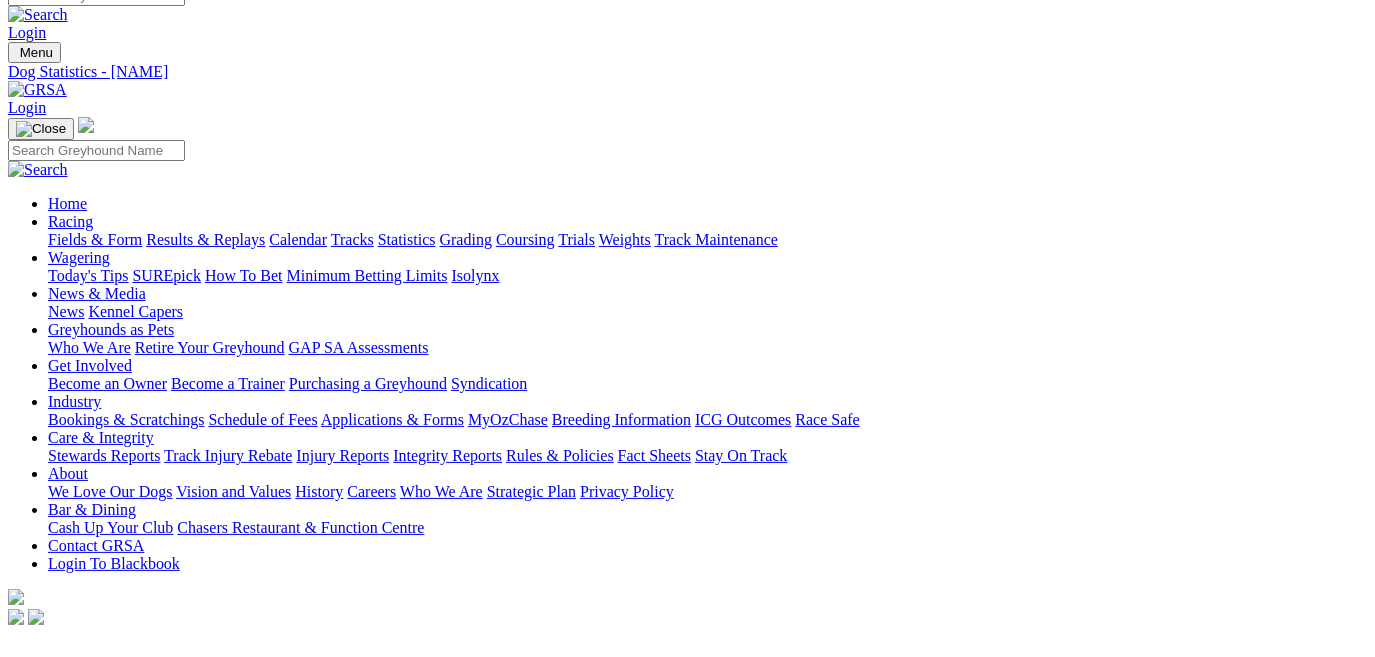 scroll, scrollTop: 0, scrollLeft: 0, axis: both 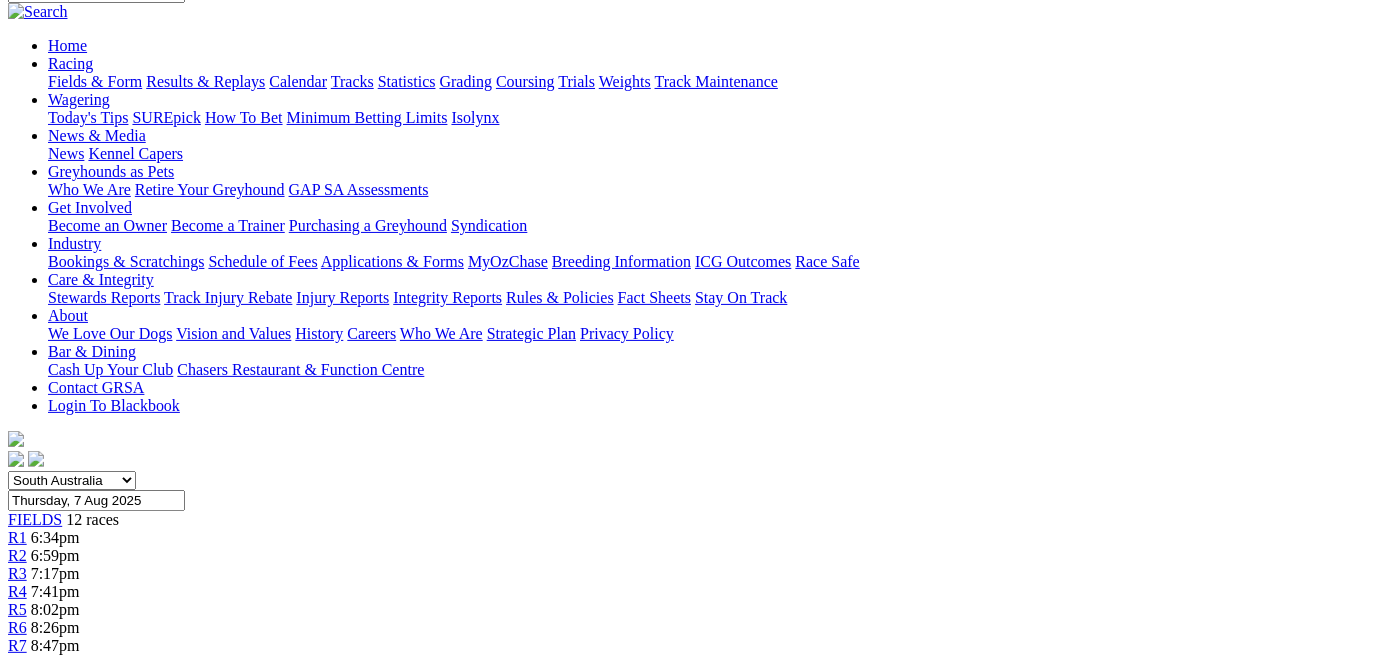 click on "R3" at bounding box center (17, 573) 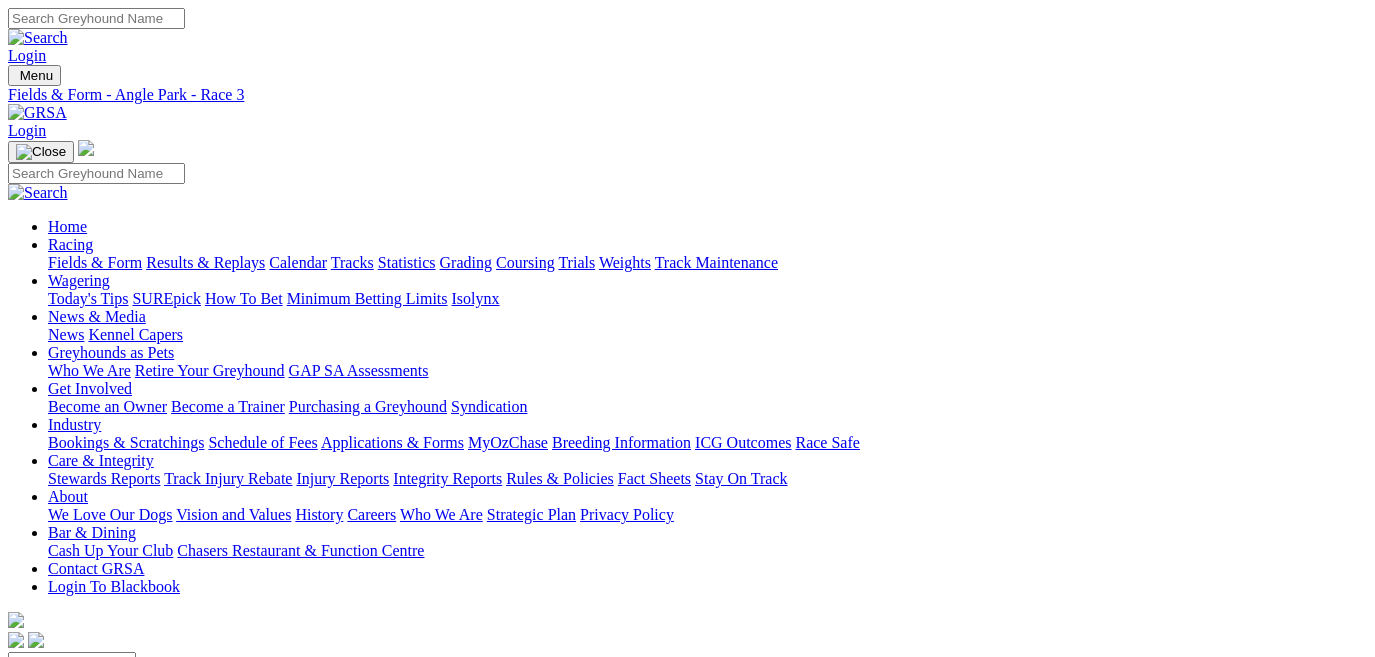 scroll, scrollTop: 0, scrollLeft: 0, axis: both 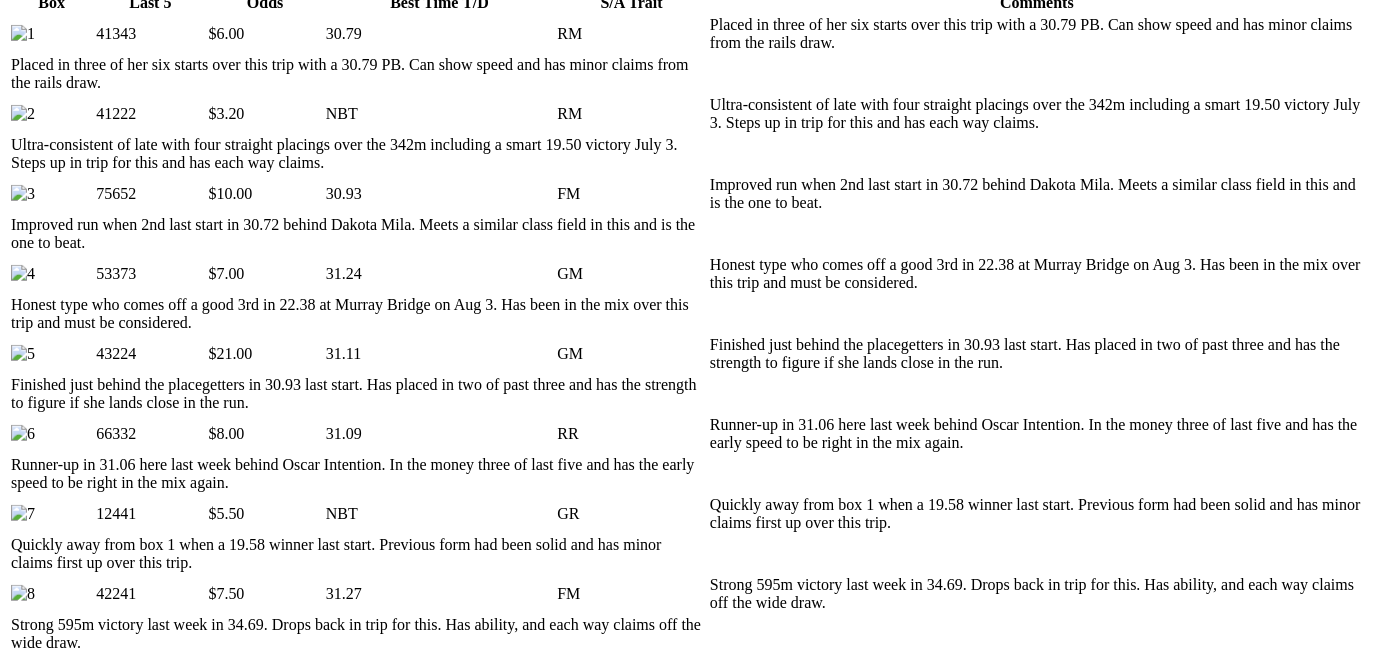 click on "Indie Or Jill (6)" at bounding box center [88, 2387] 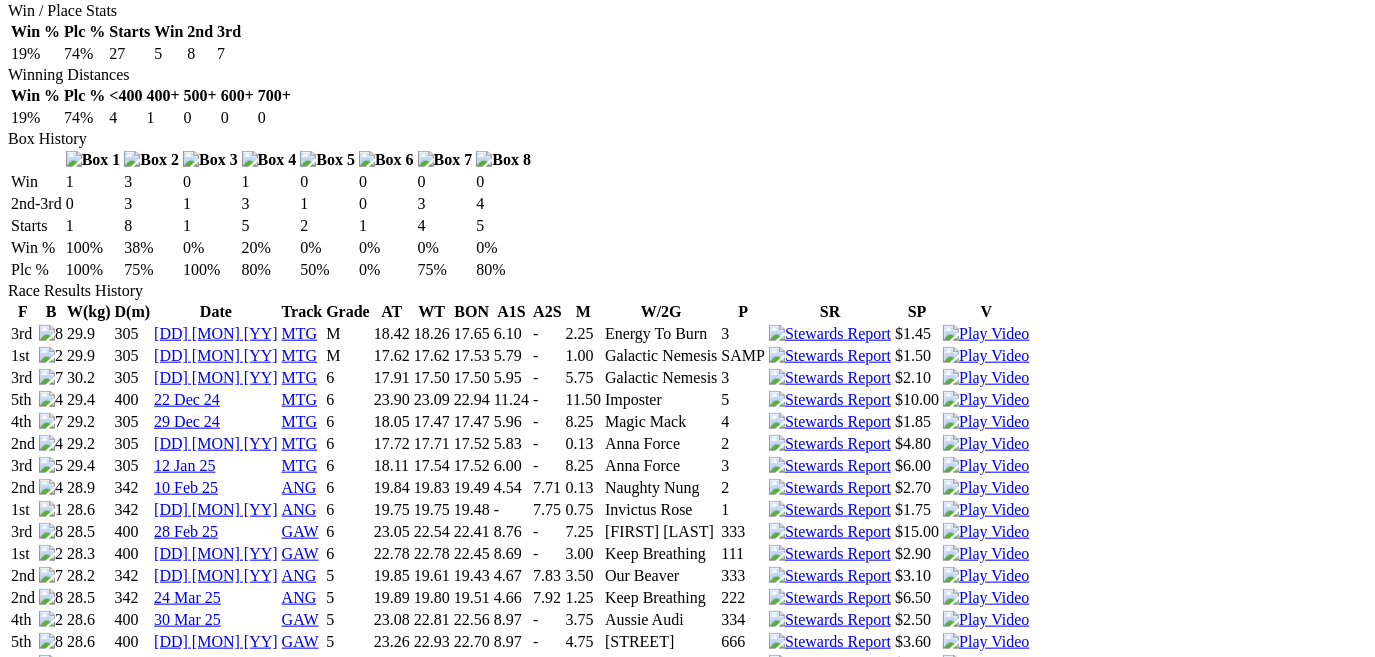 scroll, scrollTop: 1181, scrollLeft: 0, axis: vertical 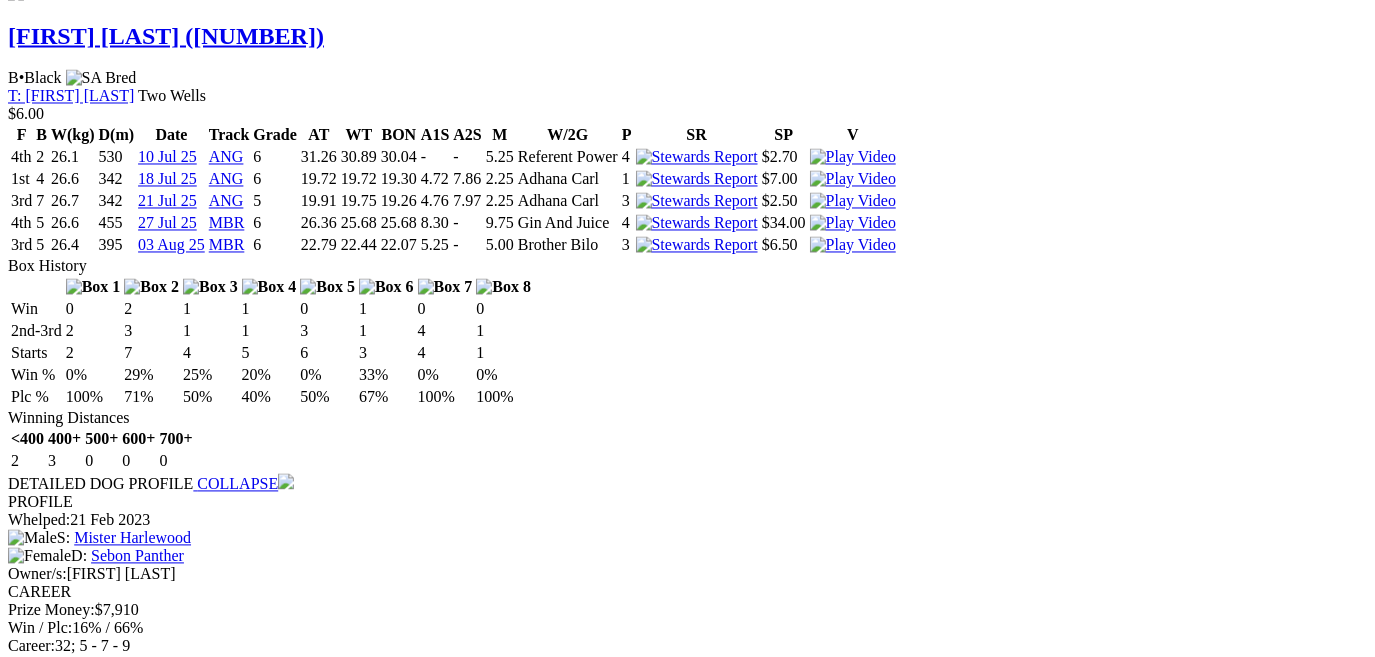 click on "[FIRST] [LAST] (6)" at bounding box center [166, 5056] 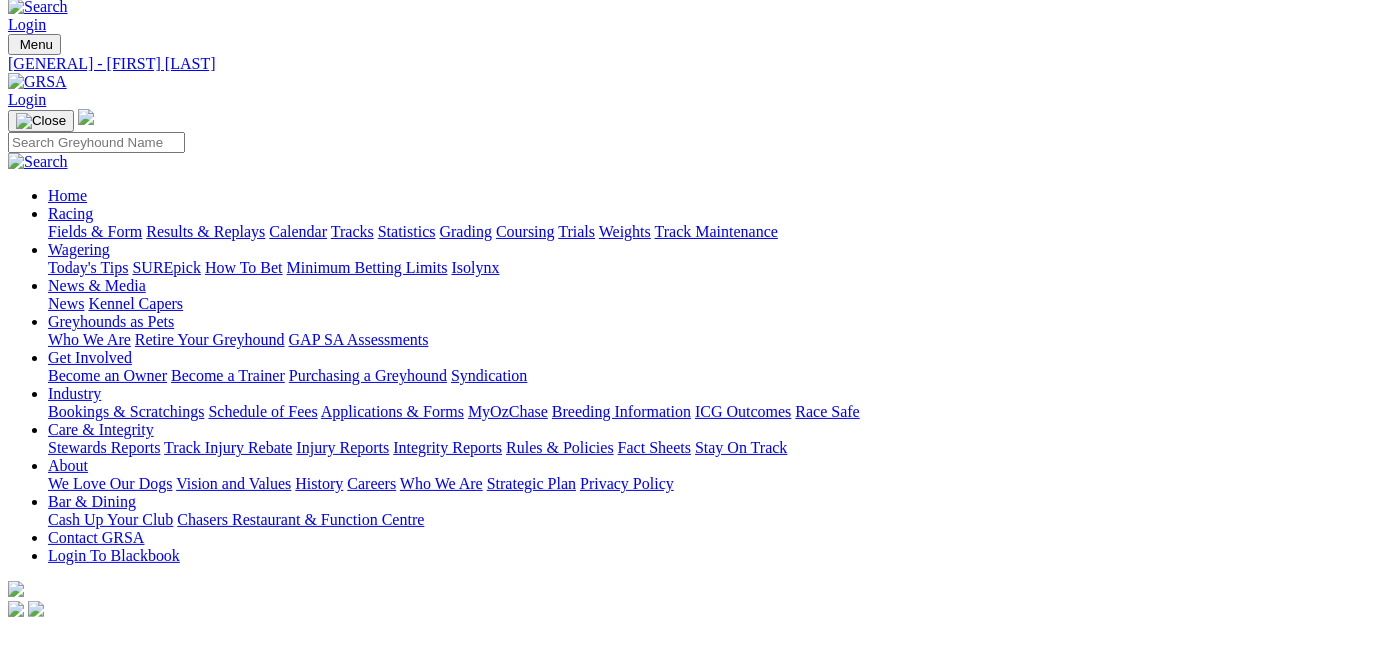 scroll, scrollTop: 0, scrollLeft: 0, axis: both 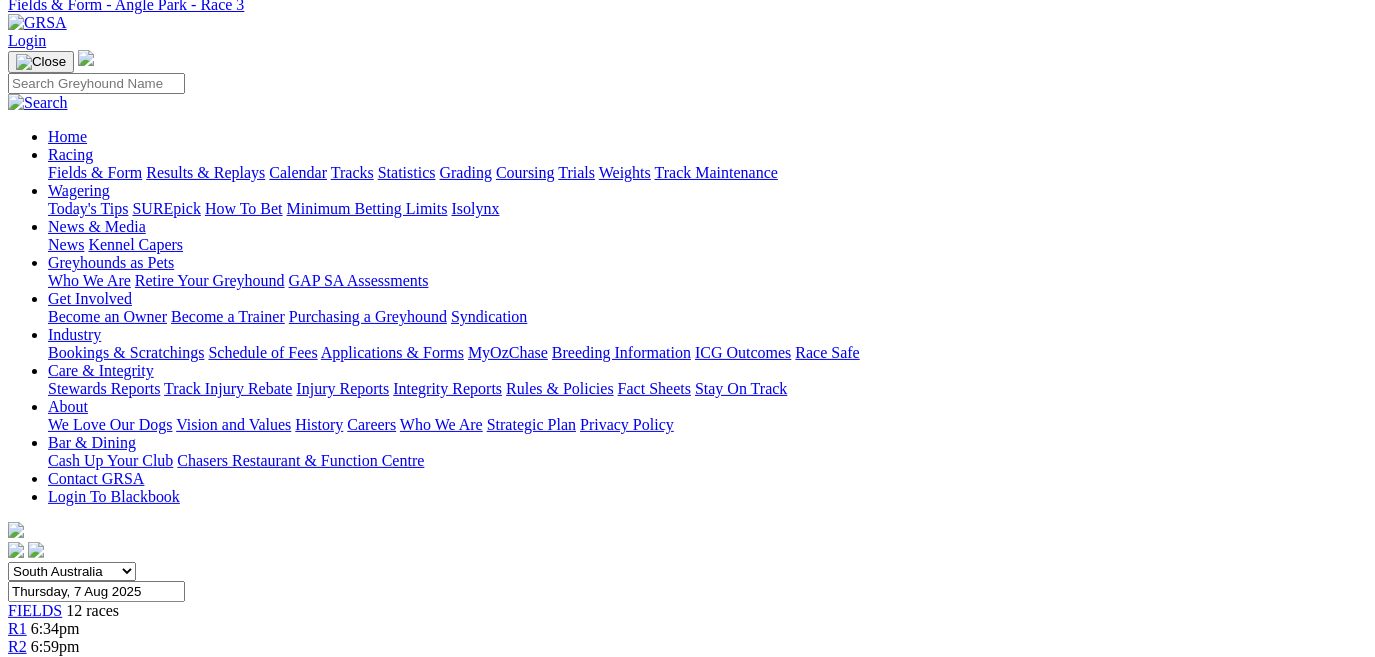 click on "R4" at bounding box center (17, 682) 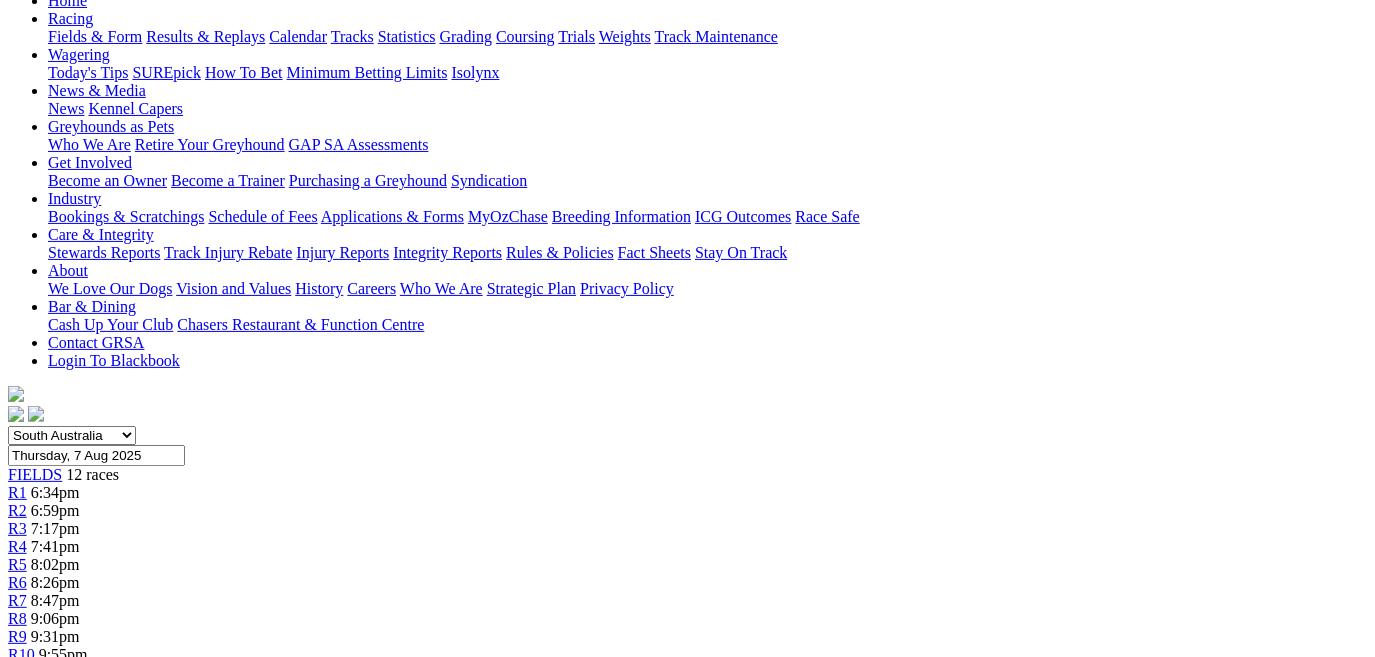 scroll, scrollTop: 181, scrollLeft: 0, axis: vertical 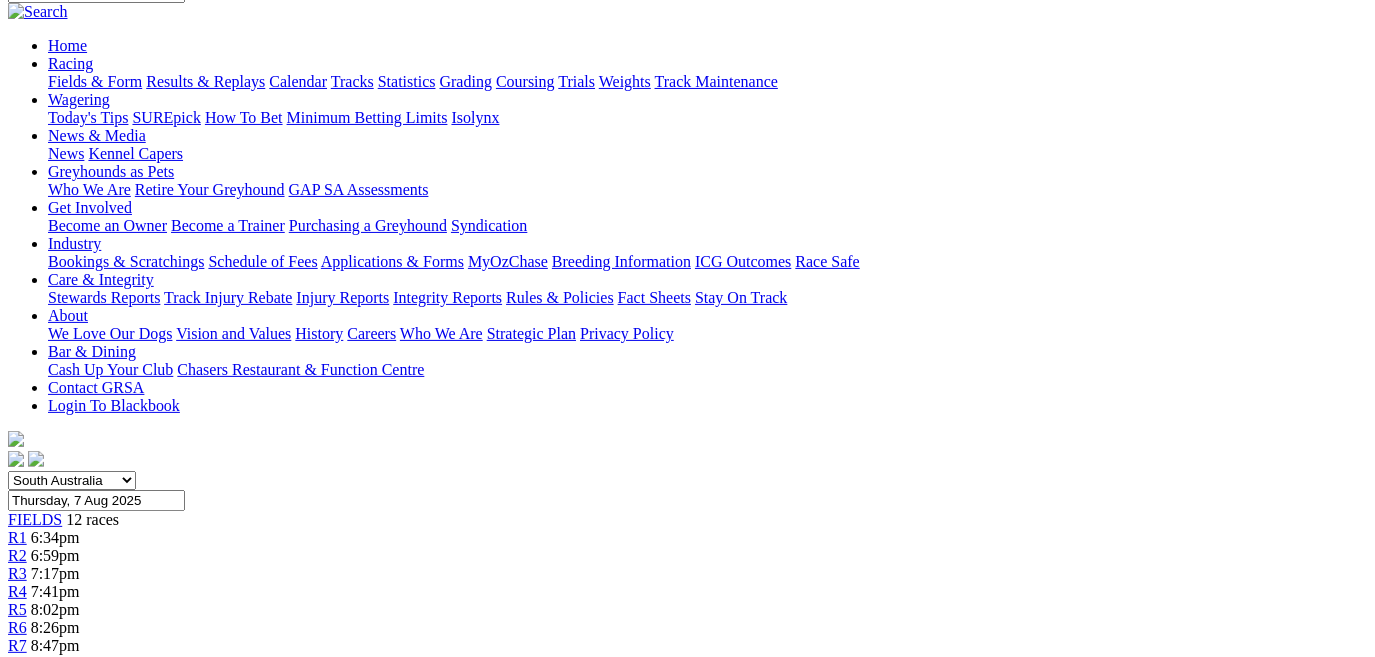 click on "R5" at bounding box center [17, 609] 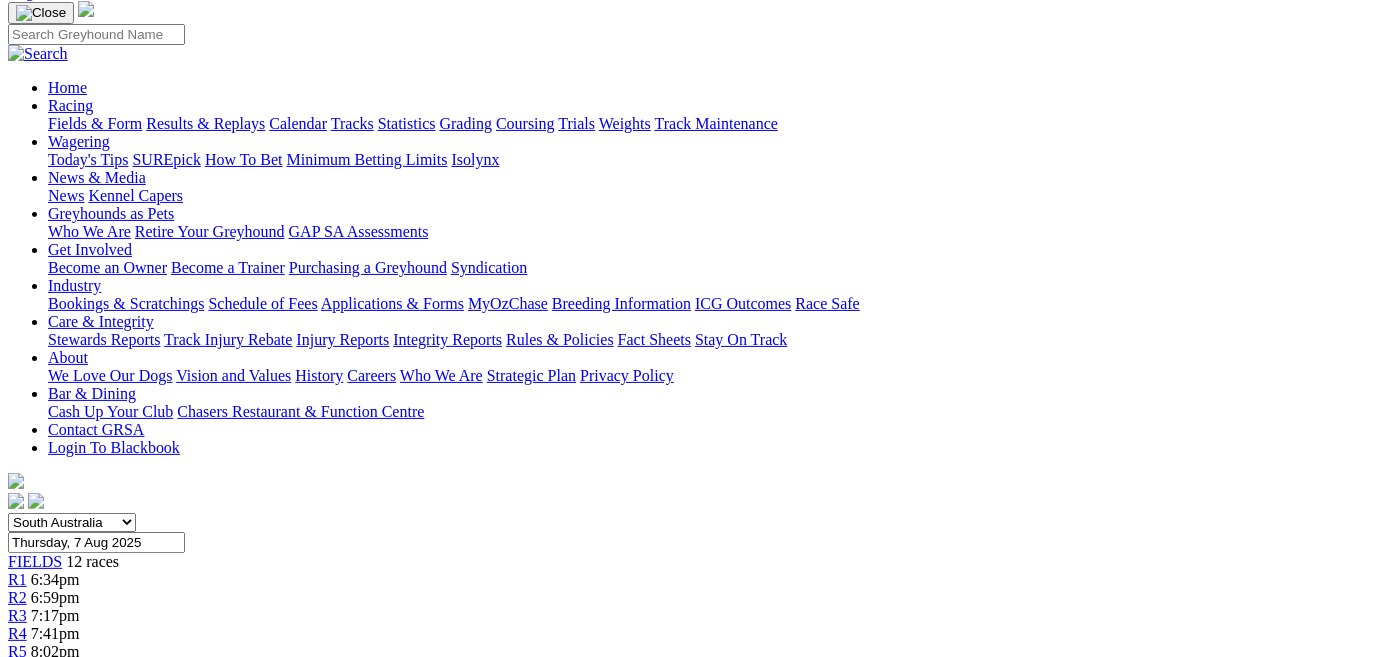scroll, scrollTop: 90, scrollLeft: 0, axis: vertical 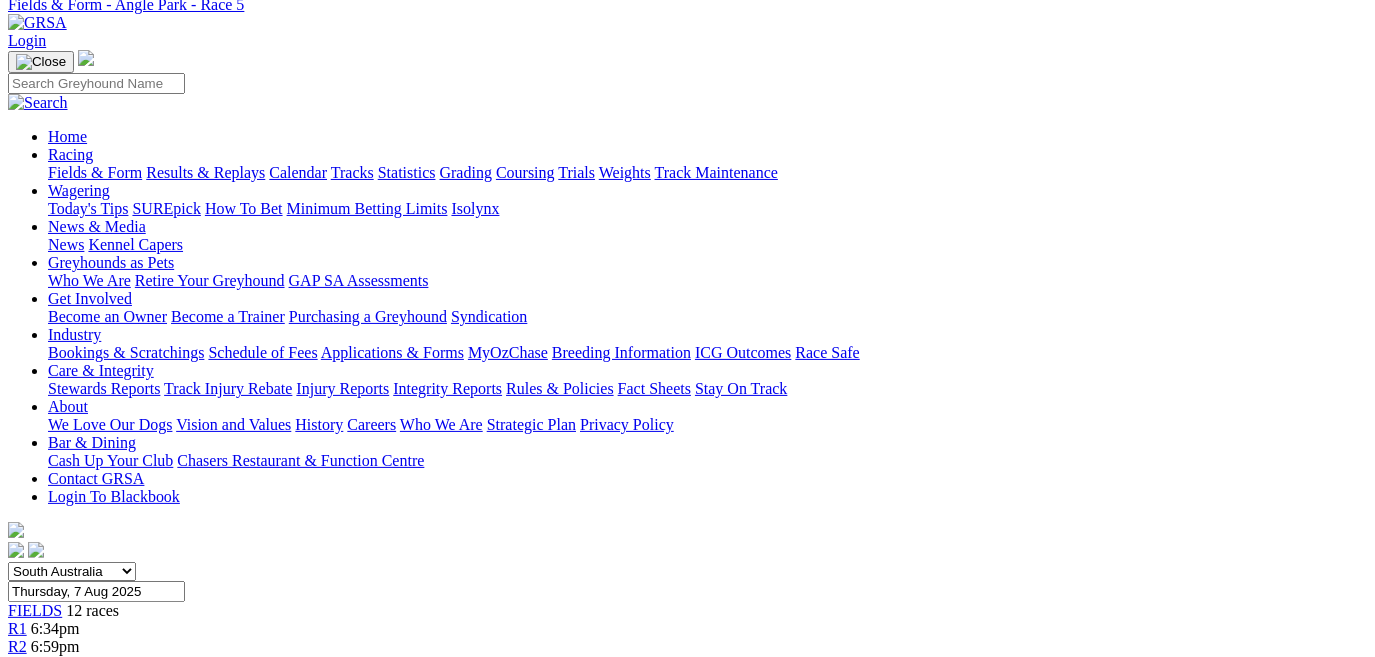 click on "R6" at bounding box center (17, 718) 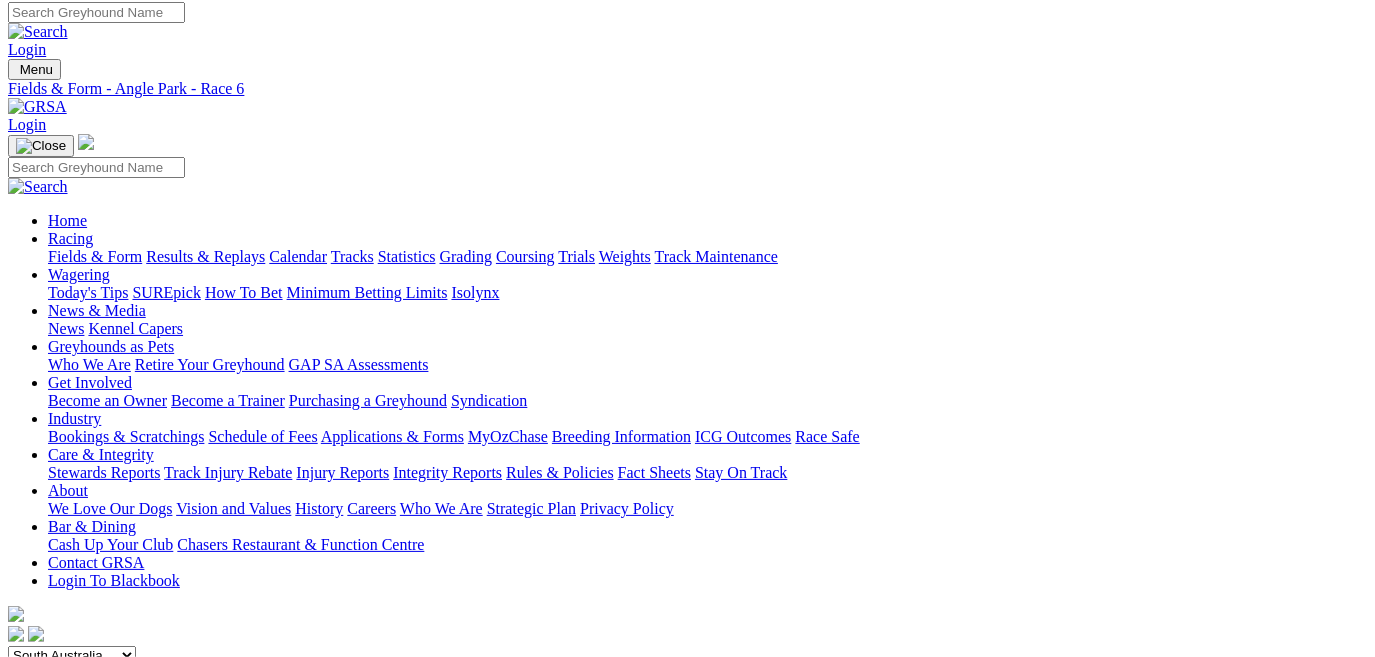 scroll, scrollTop: 0, scrollLeft: 0, axis: both 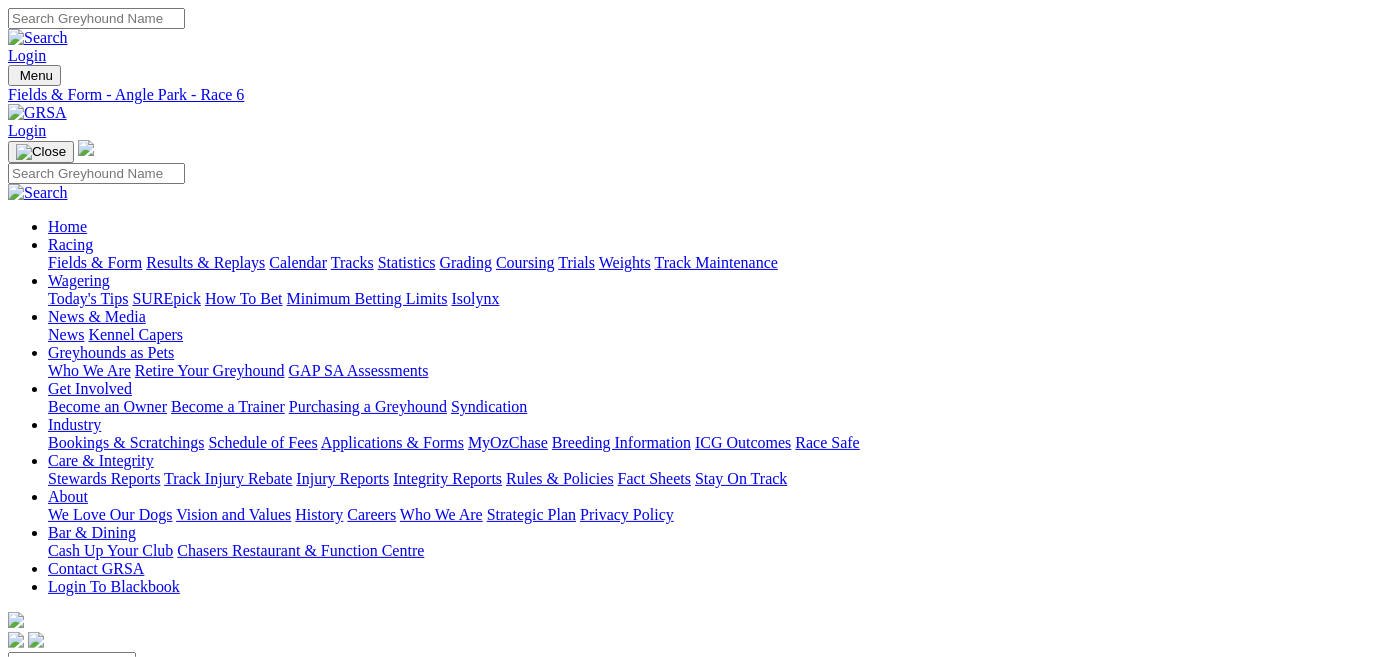 click on "R7
8:47pm" at bounding box center (687, 827) 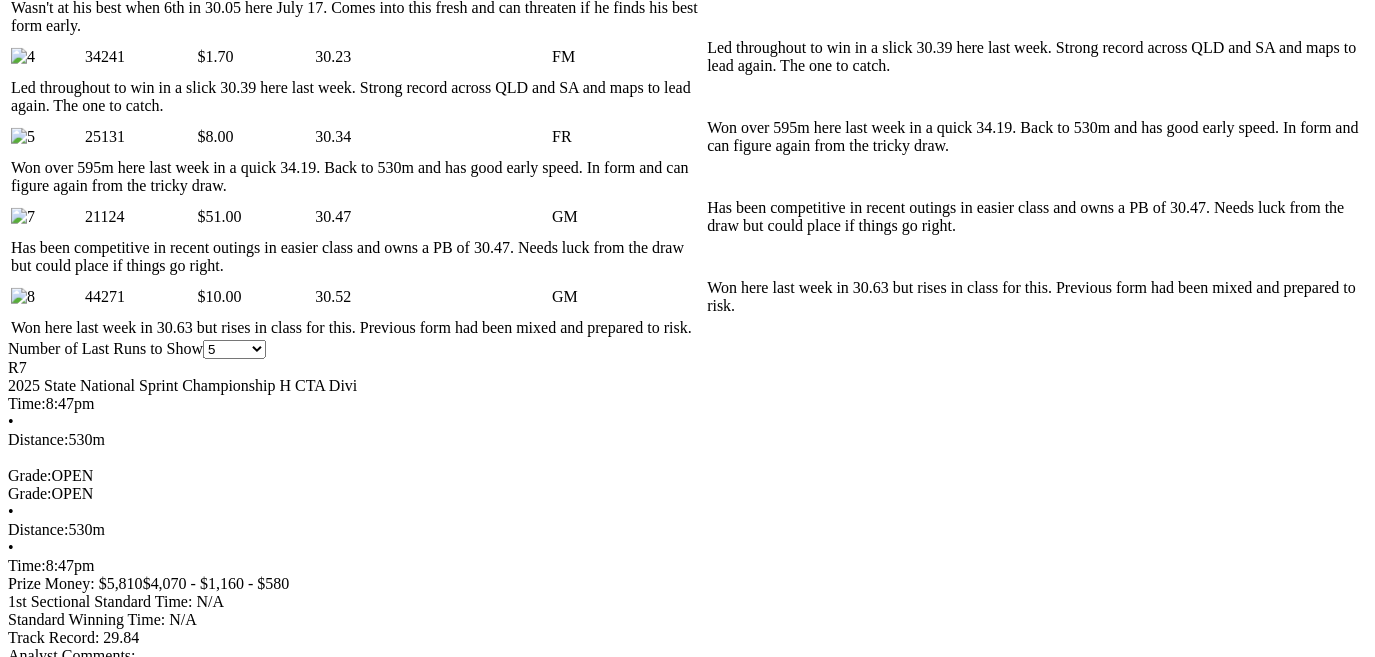 scroll, scrollTop: 1272, scrollLeft: 0, axis: vertical 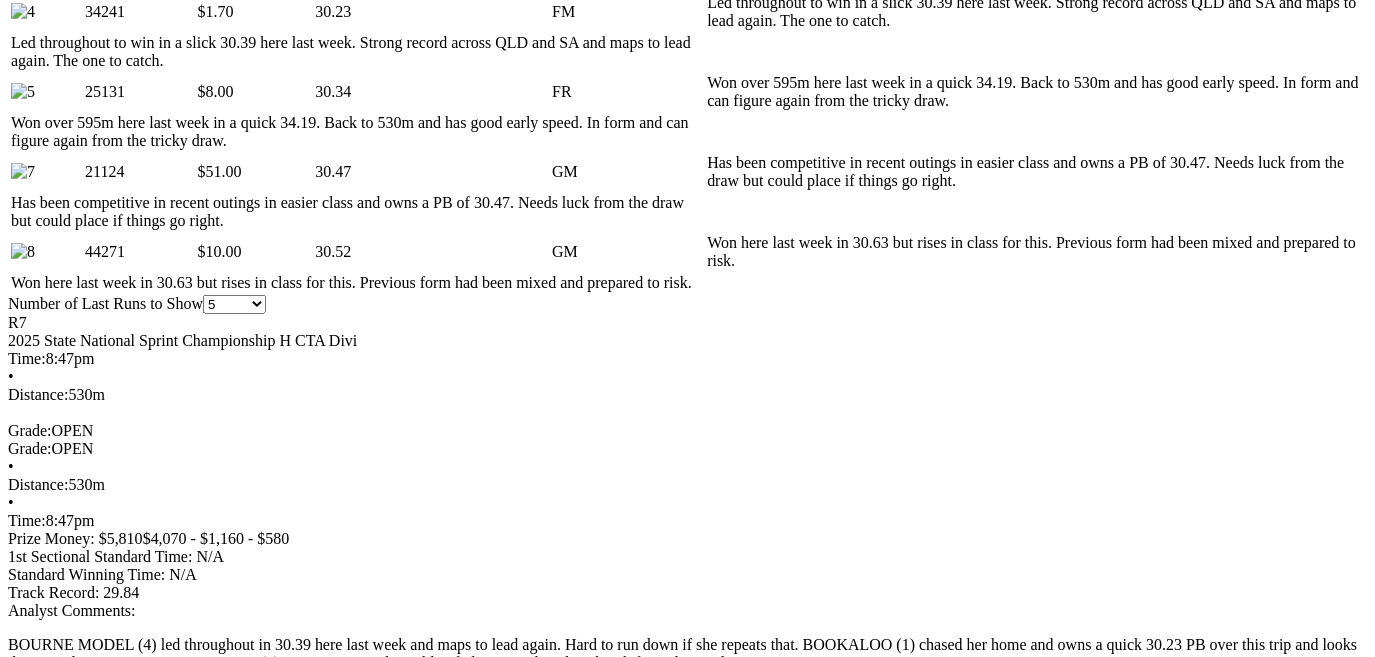 click at bounding box center [906, 3117] 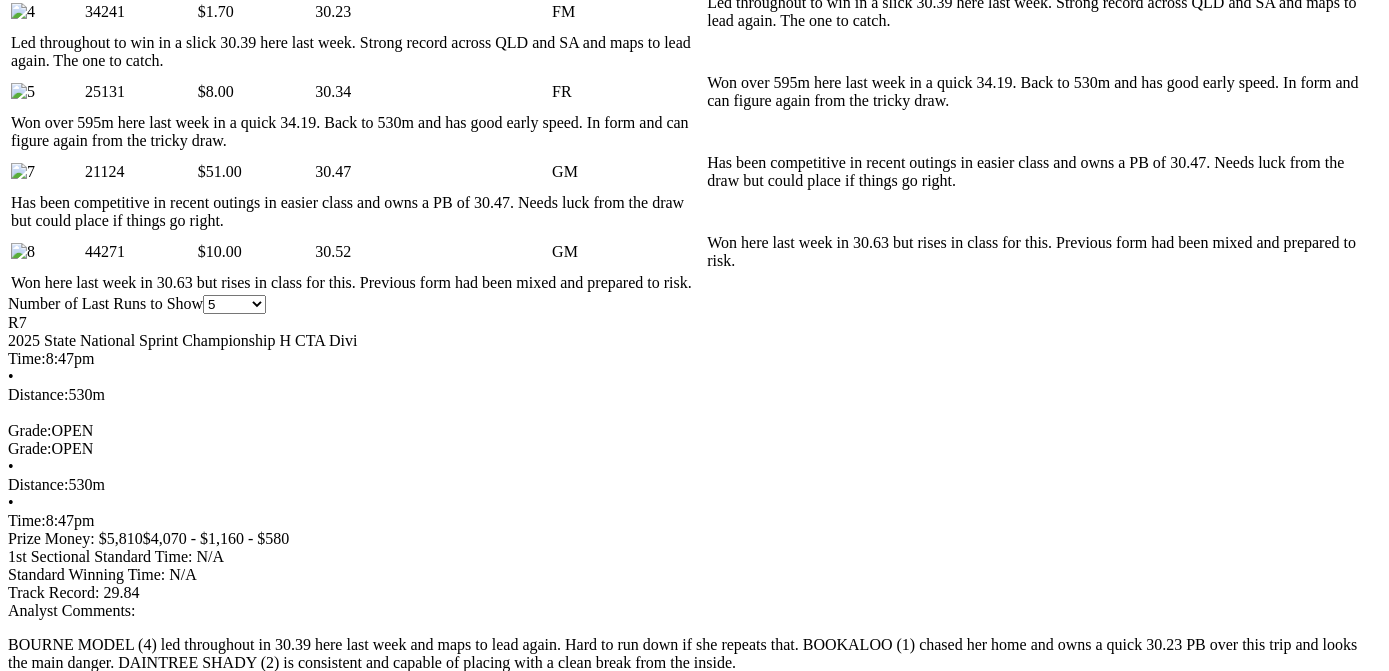 click at bounding box center [16, 21522] 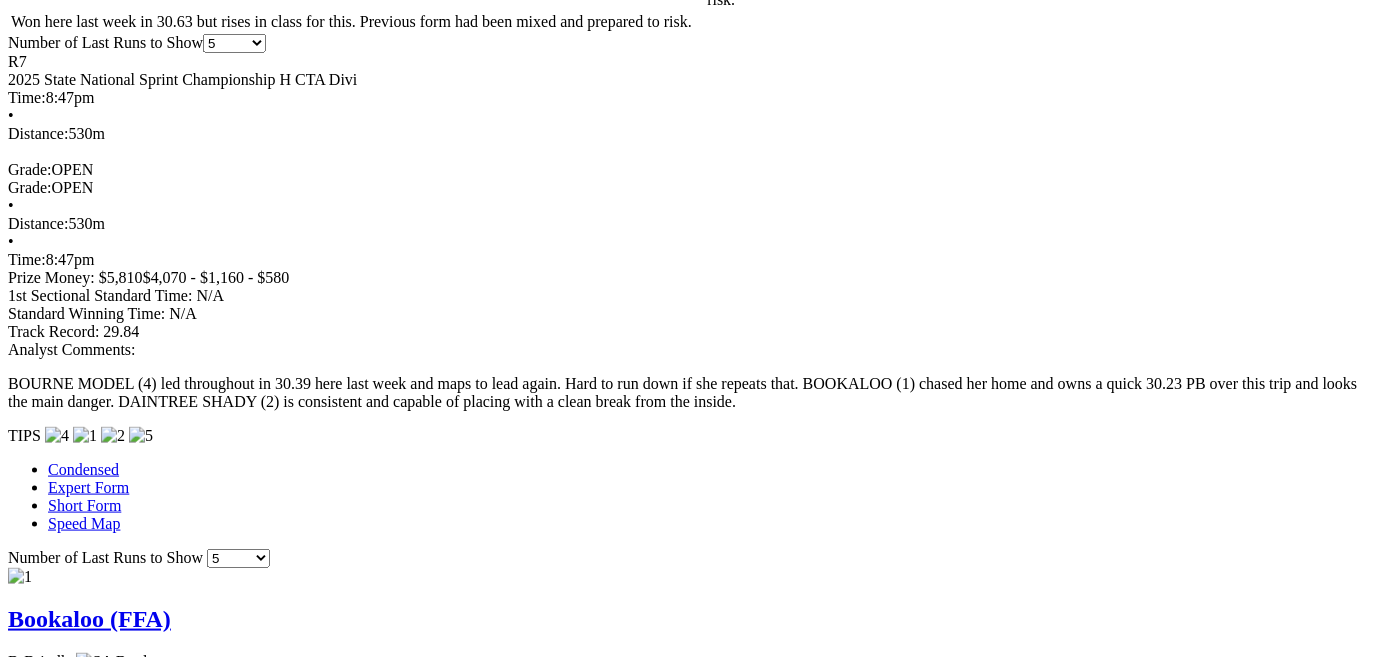scroll, scrollTop: 1454, scrollLeft: 0, axis: vertical 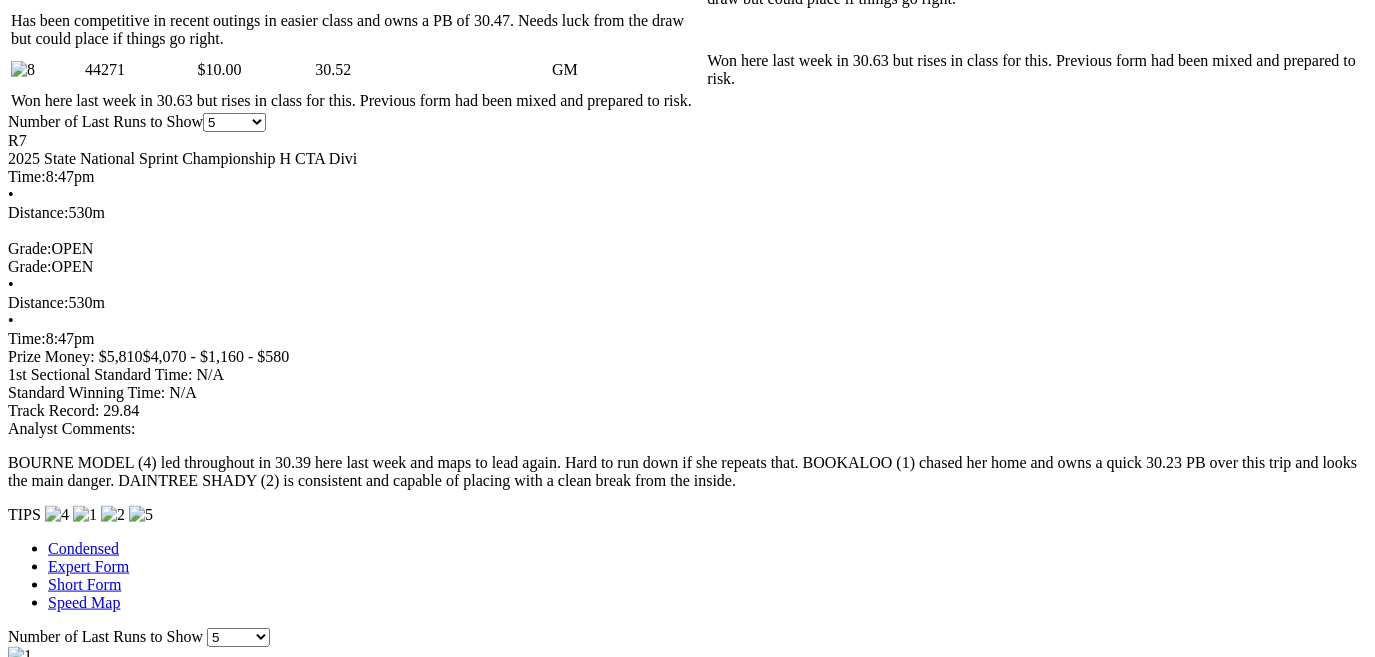 click at bounding box center (758, 2935) 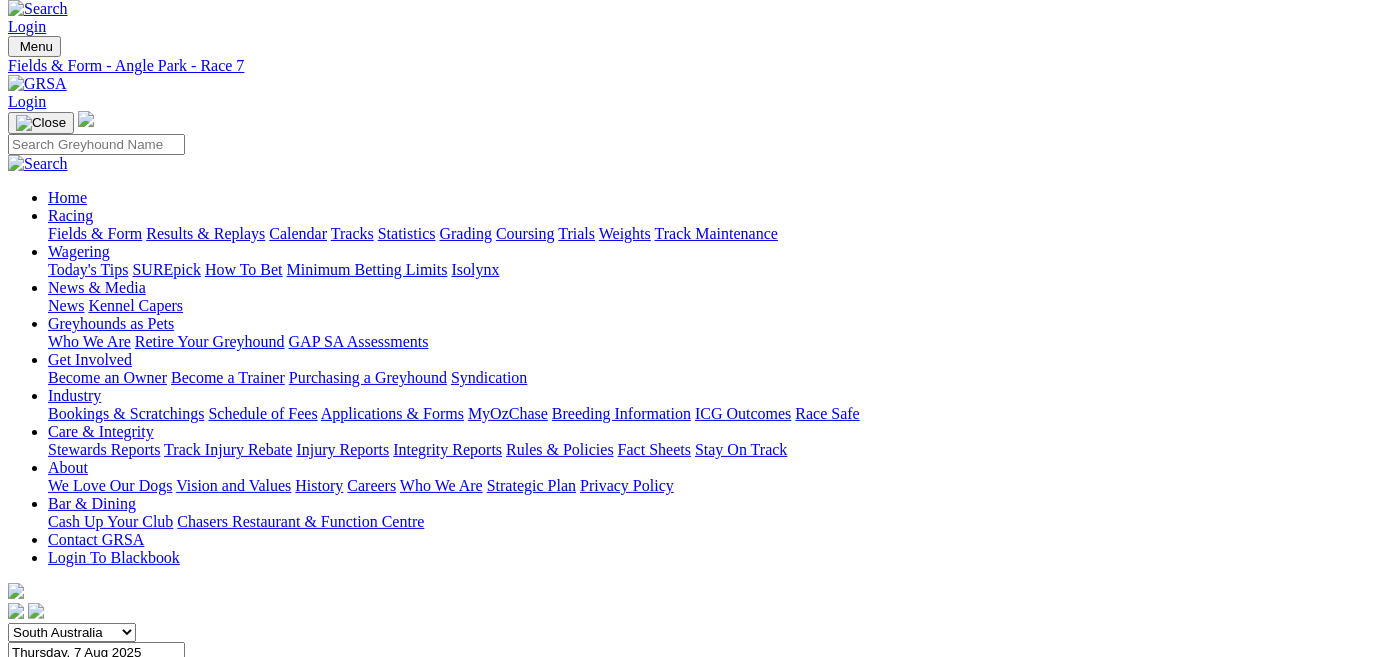 scroll, scrollTop: 0, scrollLeft: 0, axis: both 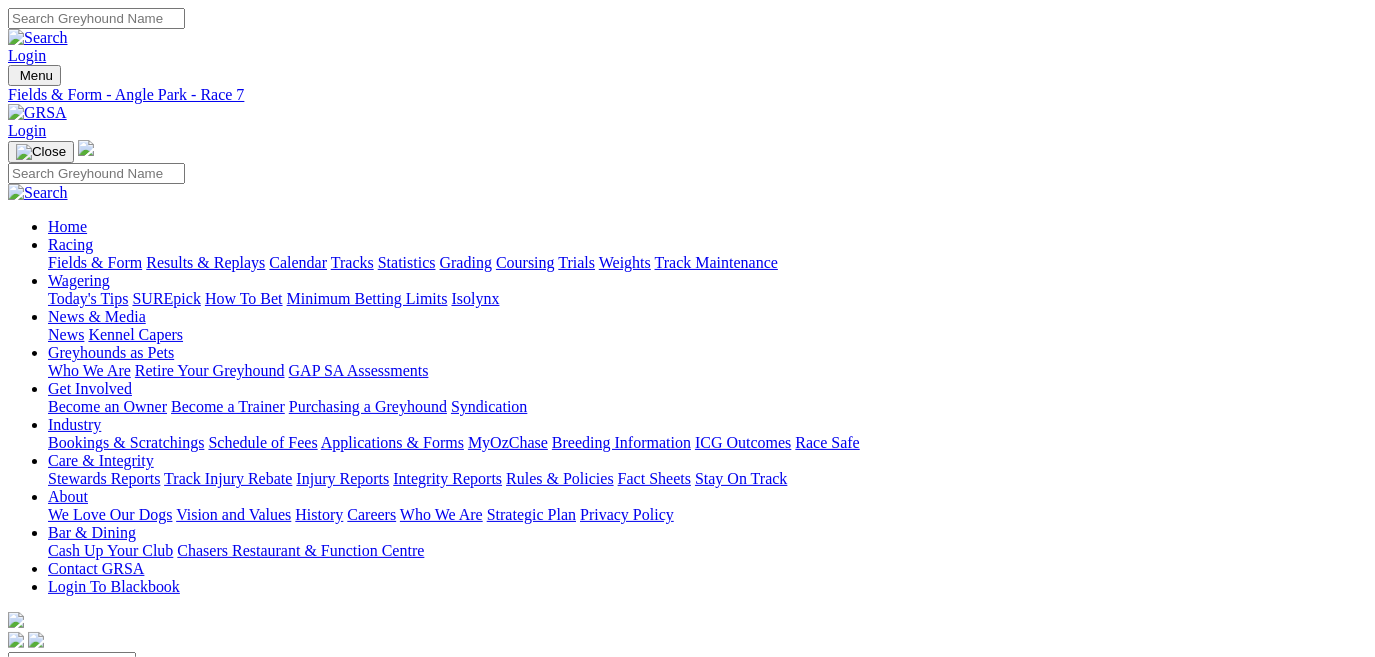 click on "R8" at bounding box center (17, 844) 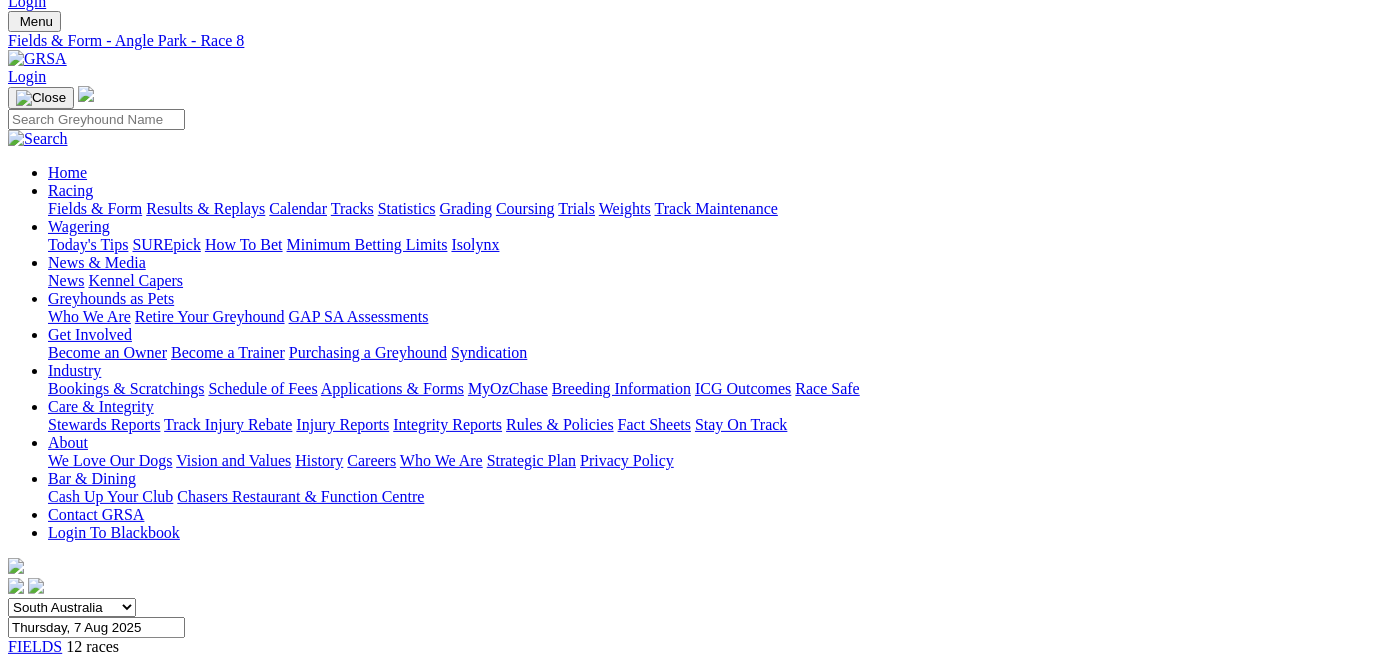 scroll, scrollTop: 0, scrollLeft: 0, axis: both 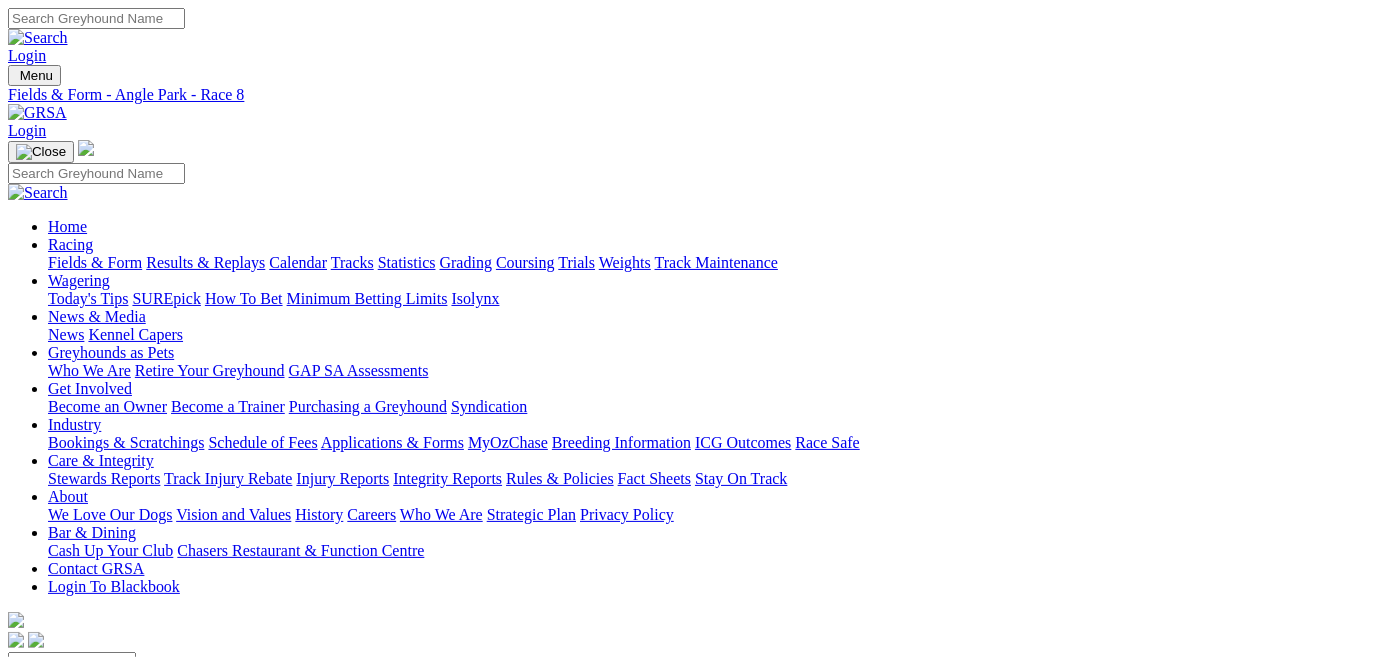 click on "R9" at bounding box center (17, 862) 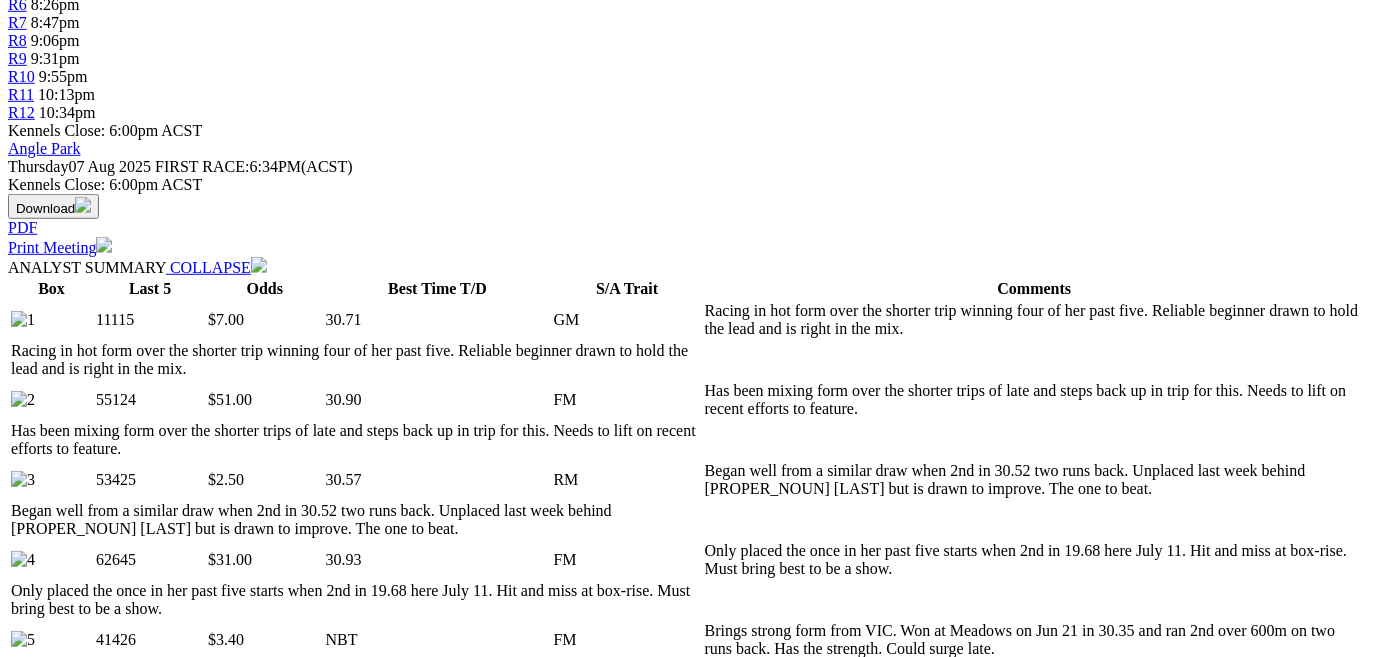 scroll, scrollTop: 1000, scrollLeft: 0, axis: vertical 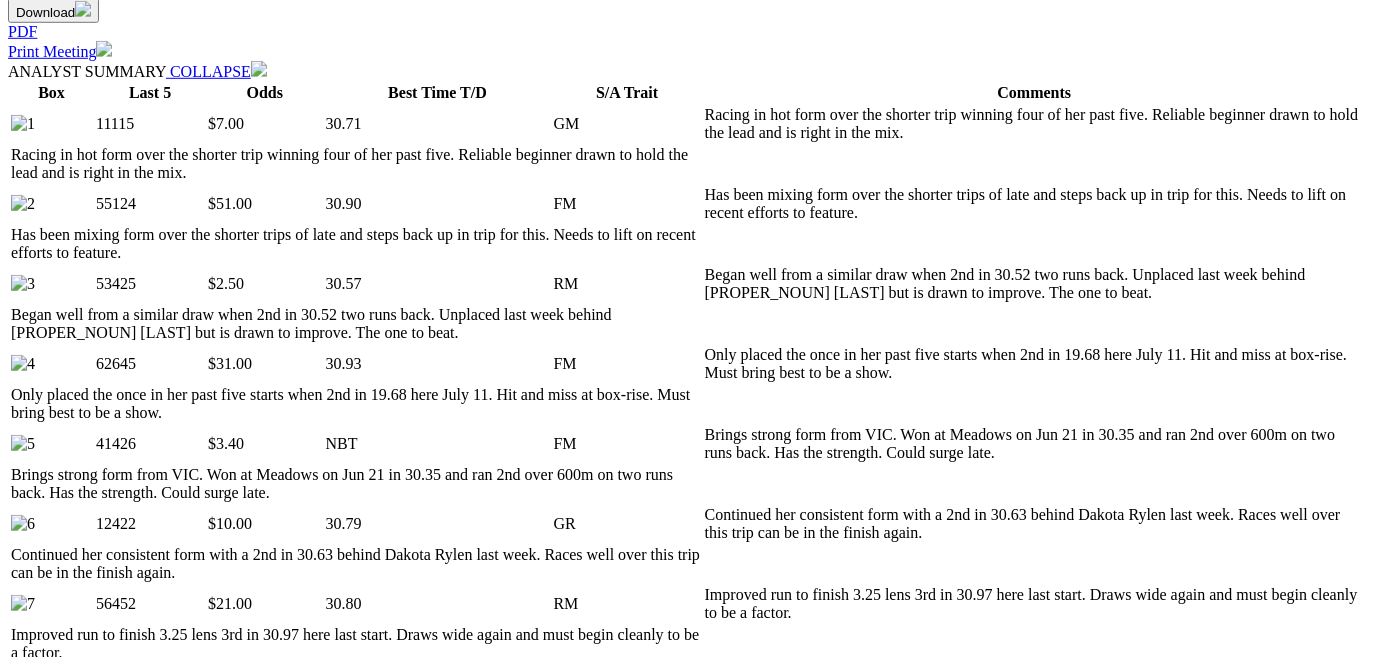 click on "Expert Form" at bounding box center [88, 1358] 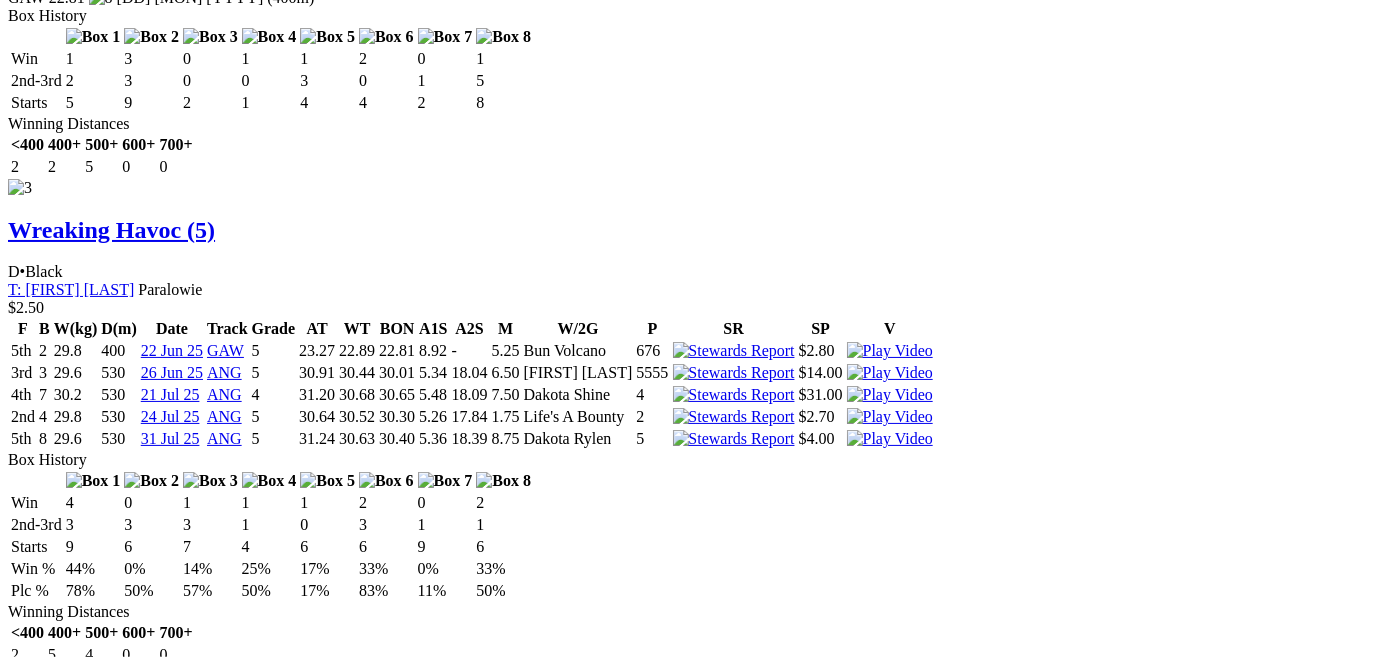 scroll, scrollTop: 4272, scrollLeft: 0, axis: vertical 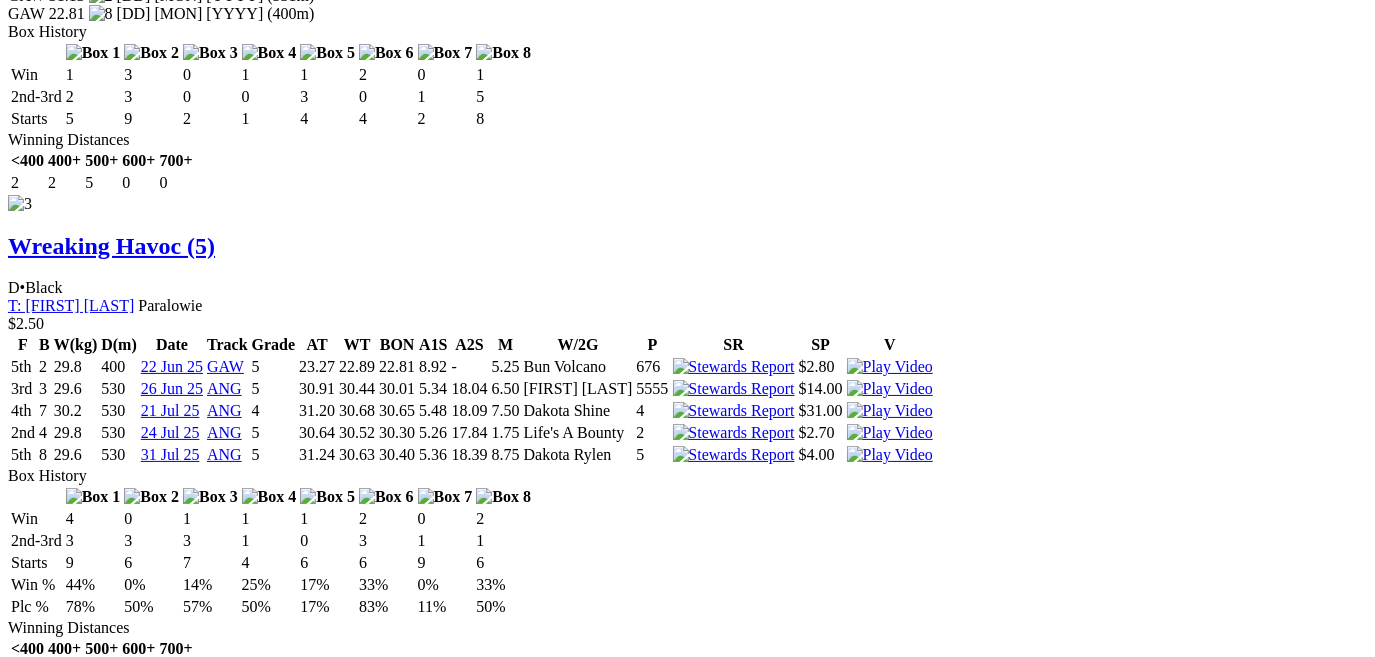 click on "[PROPER_NOUN] [PROPER_NOUN] (5)" at bounding box center (225, 12213) 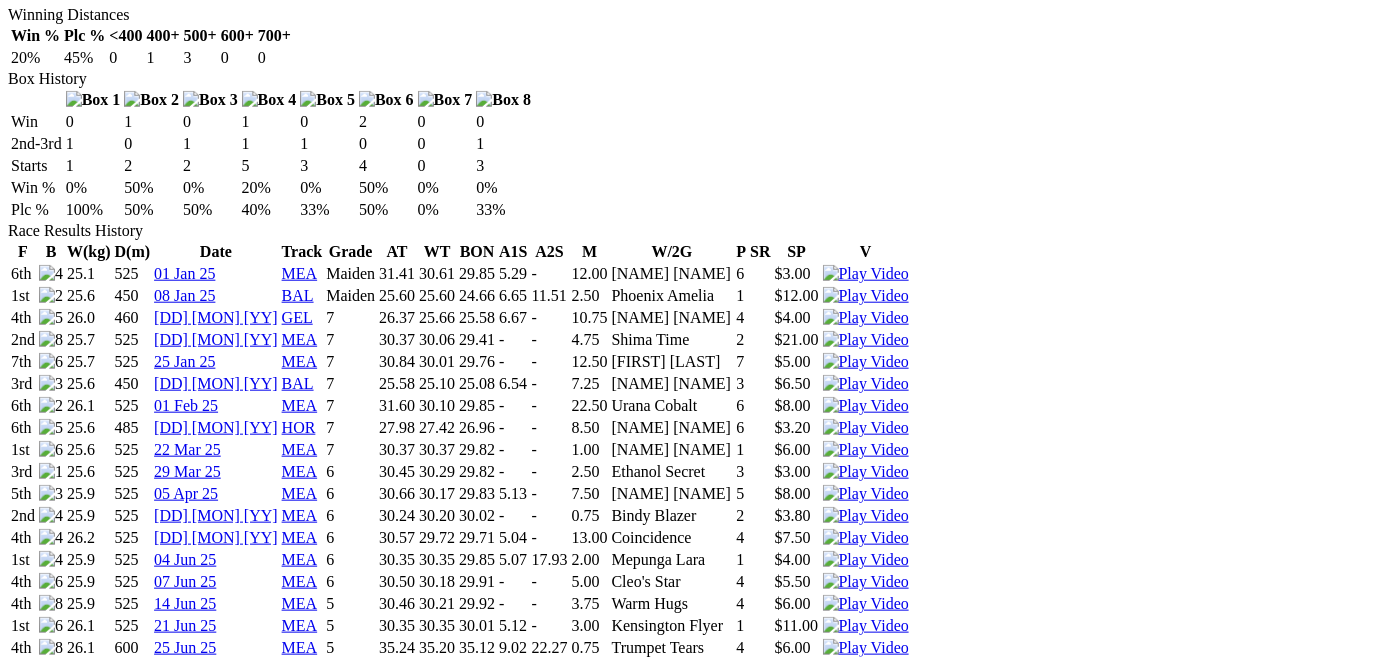 scroll, scrollTop: 1272, scrollLeft: 0, axis: vertical 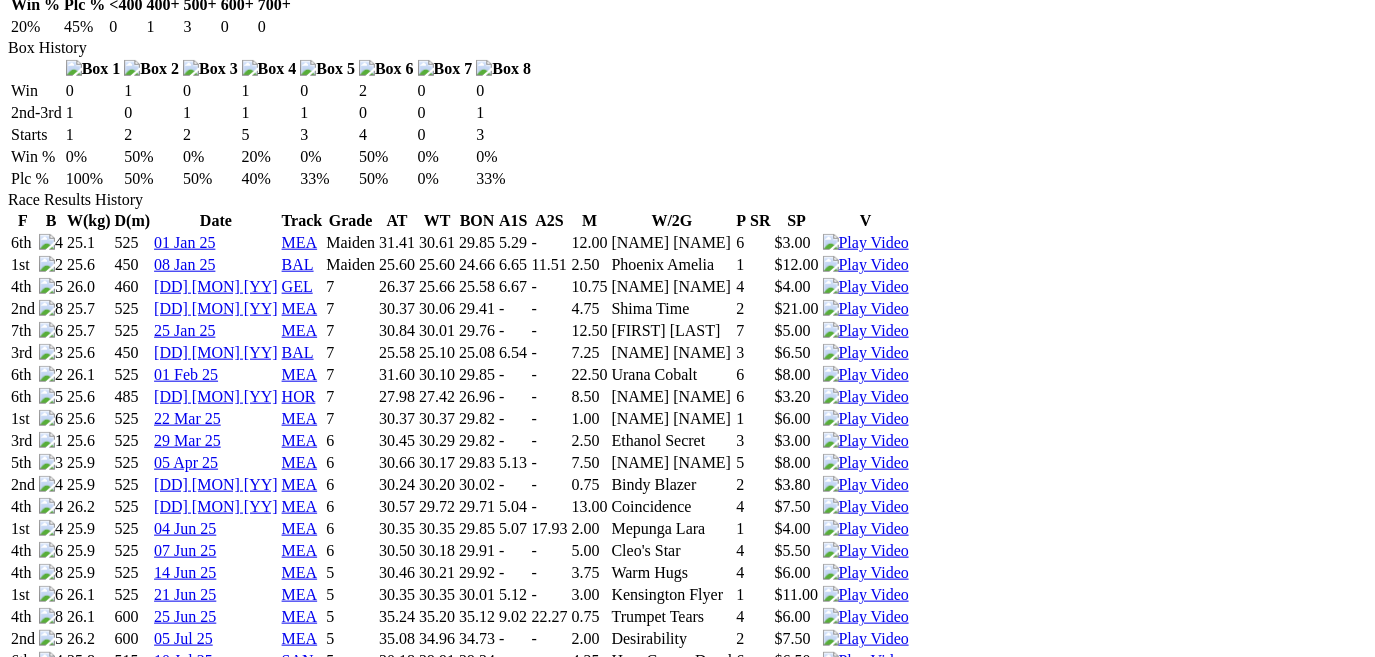click at bounding box center [866, 661] 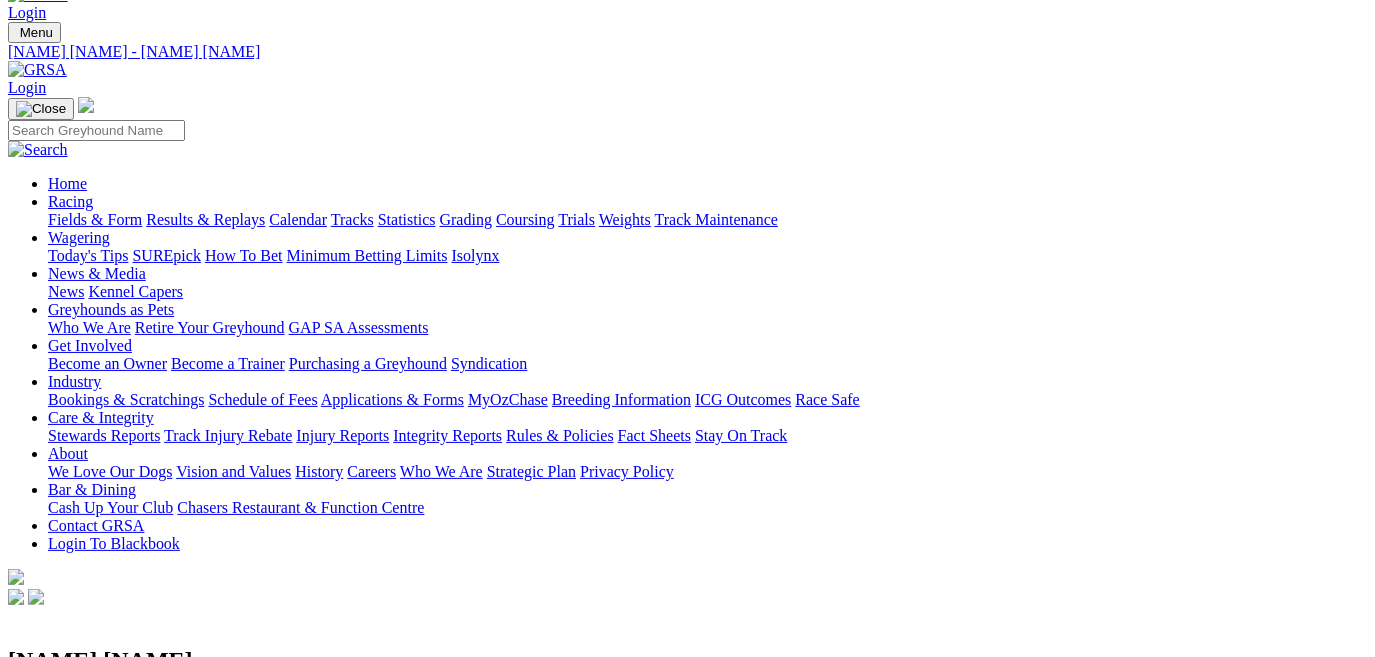 scroll, scrollTop: 0, scrollLeft: 0, axis: both 